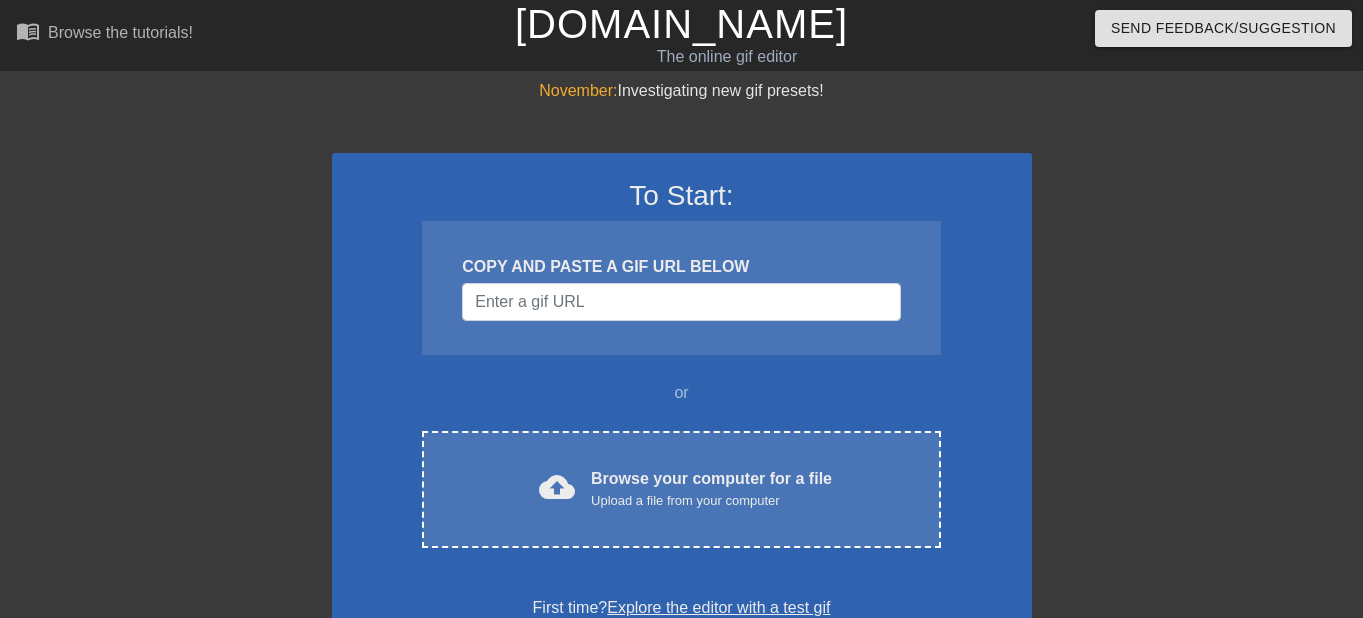 scroll, scrollTop: 0, scrollLeft: 0, axis: both 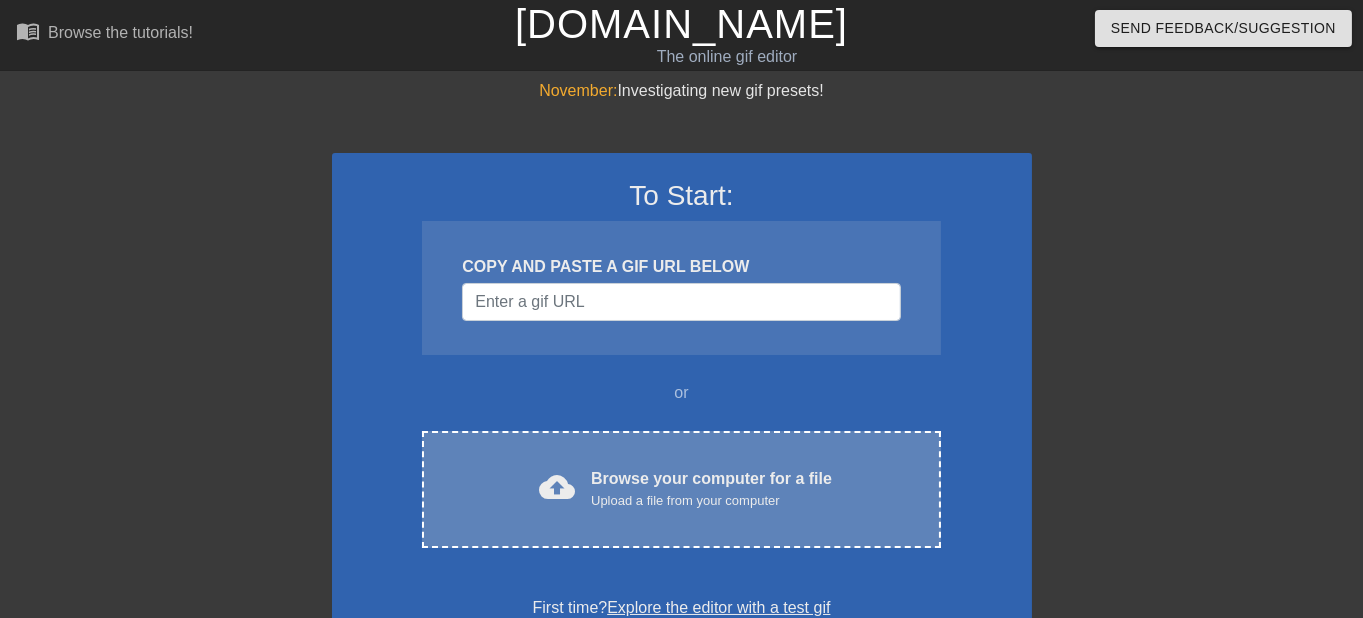 click on "Upload a file from your computer" at bounding box center (711, 501) 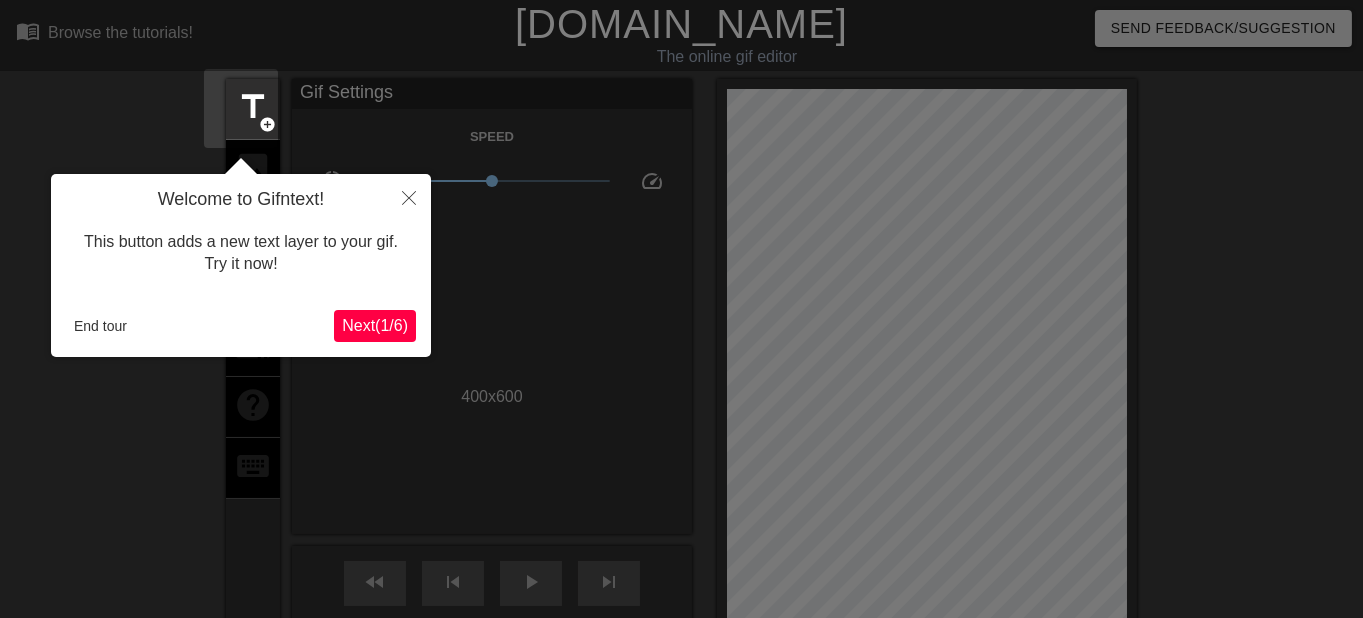 scroll, scrollTop: 48, scrollLeft: 0, axis: vertical 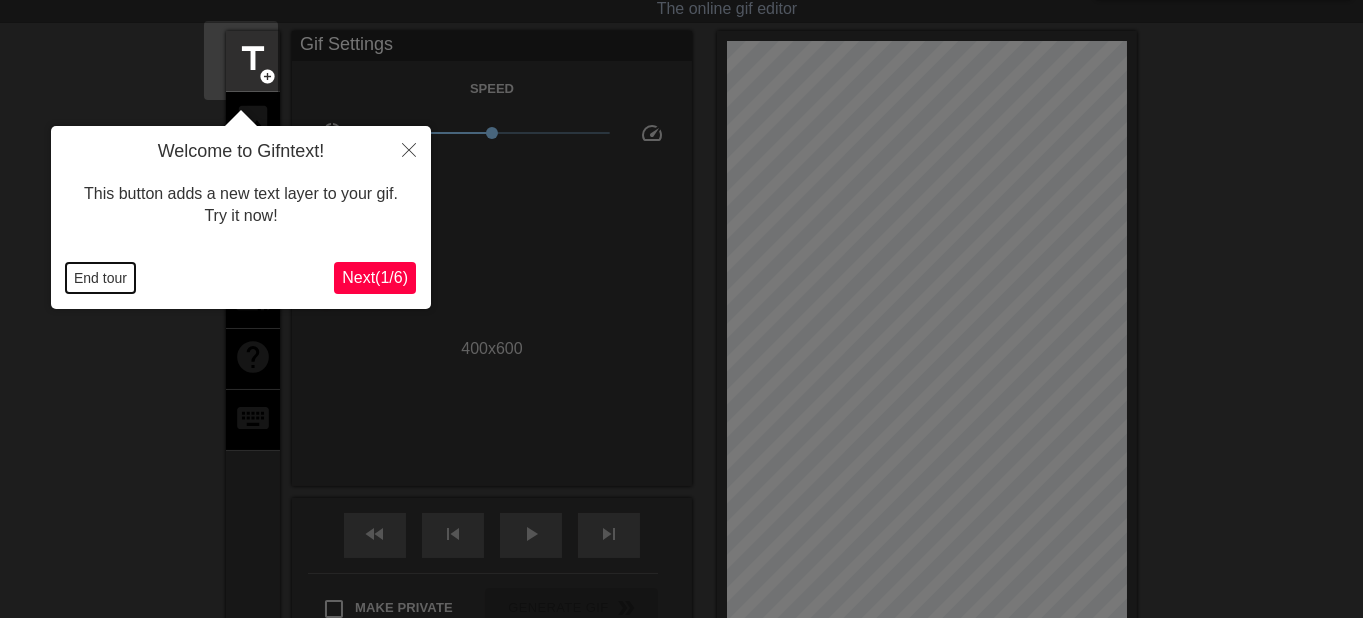 click on "End tour" at bounding box center [100, 278] 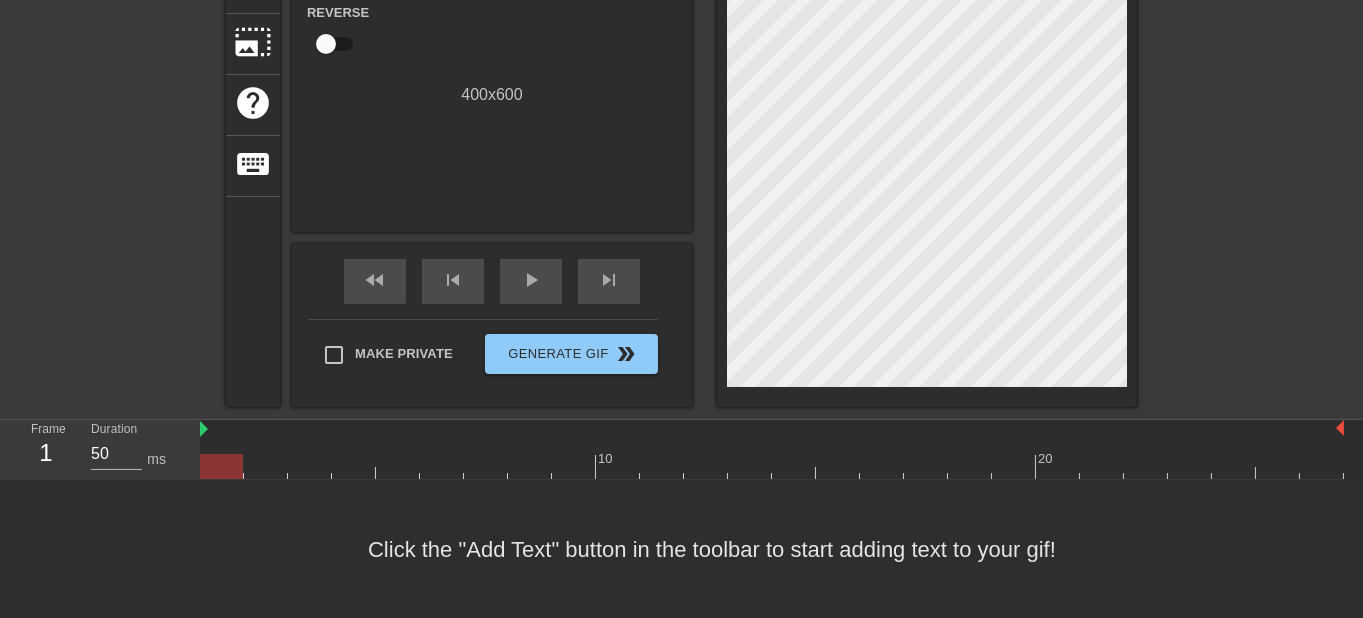 scroll, scrollTop: 0, scrollLeft: 0, axis: both 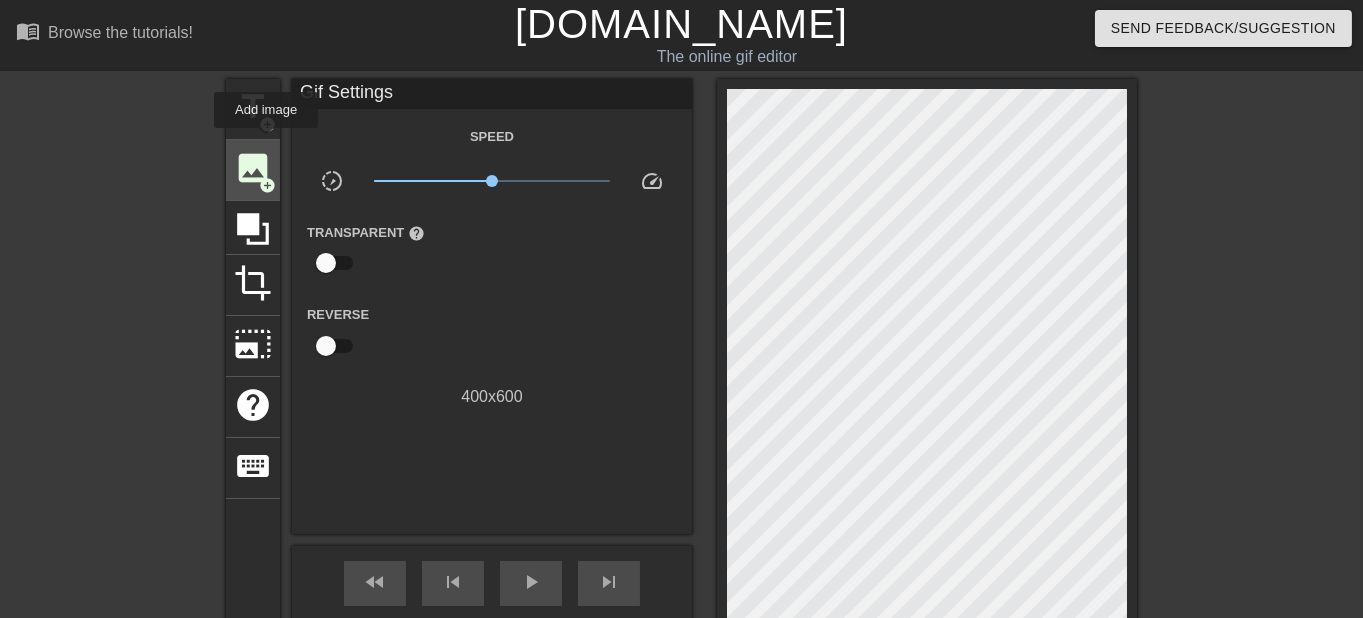 click on "image add_circle" at bounding box center (253, 170) 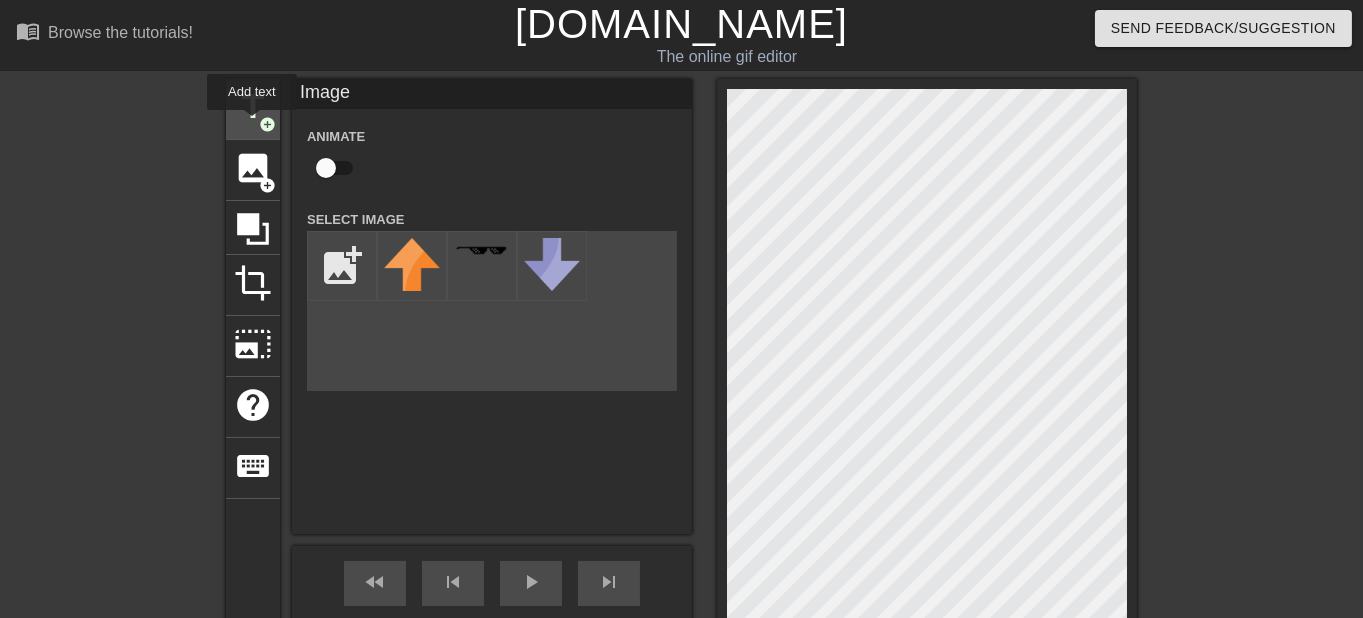click on "add_circle" at bounding box center [267, 124] 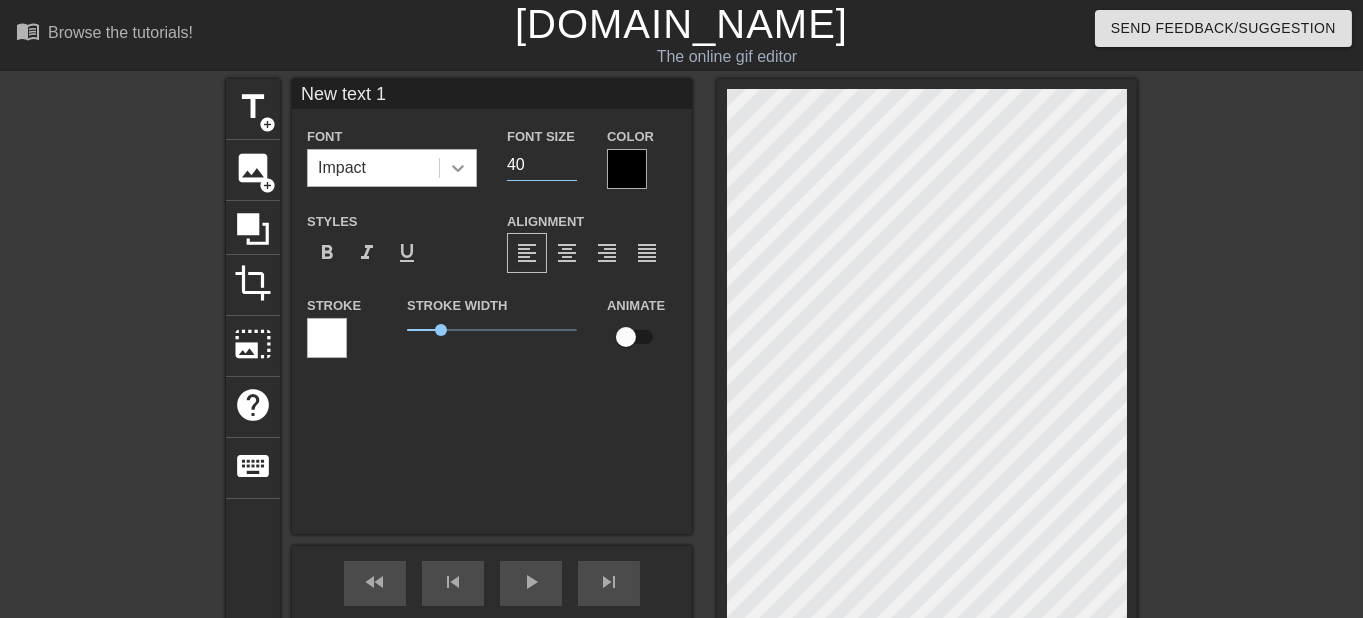 drag, startPoint x: 520, startPoint y: 165, endPoint x: 462, endPoint y: 164, distance: 58.00862 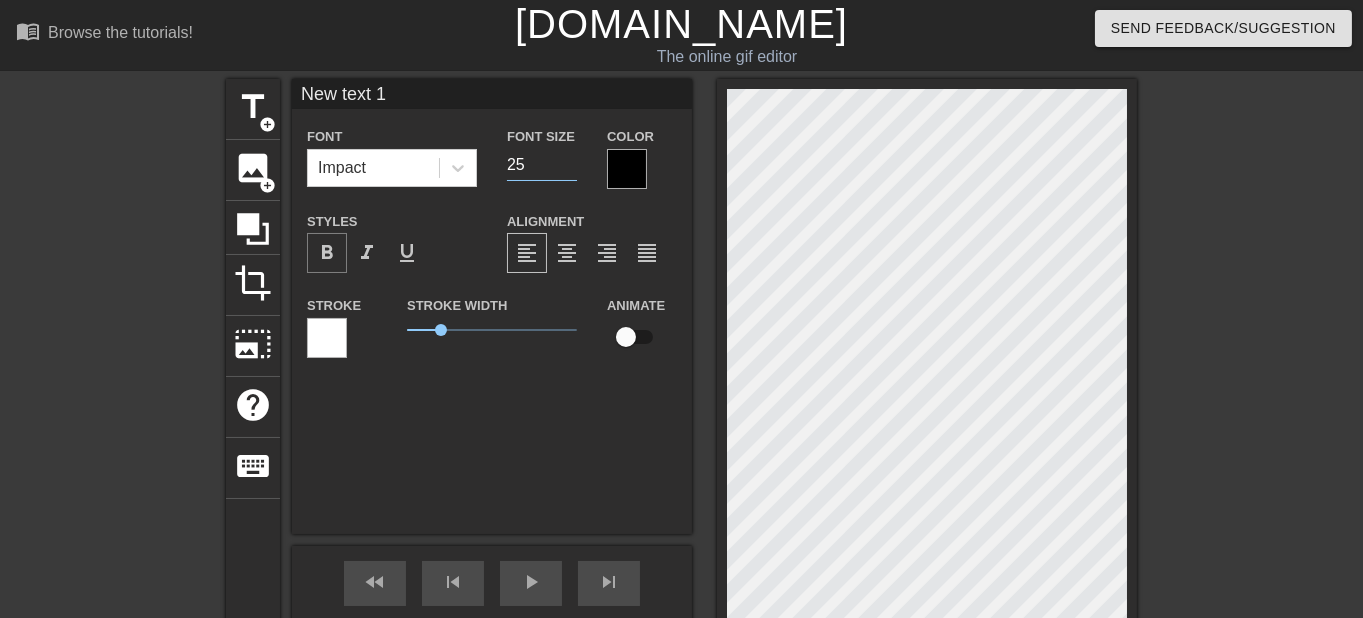 type on "25" 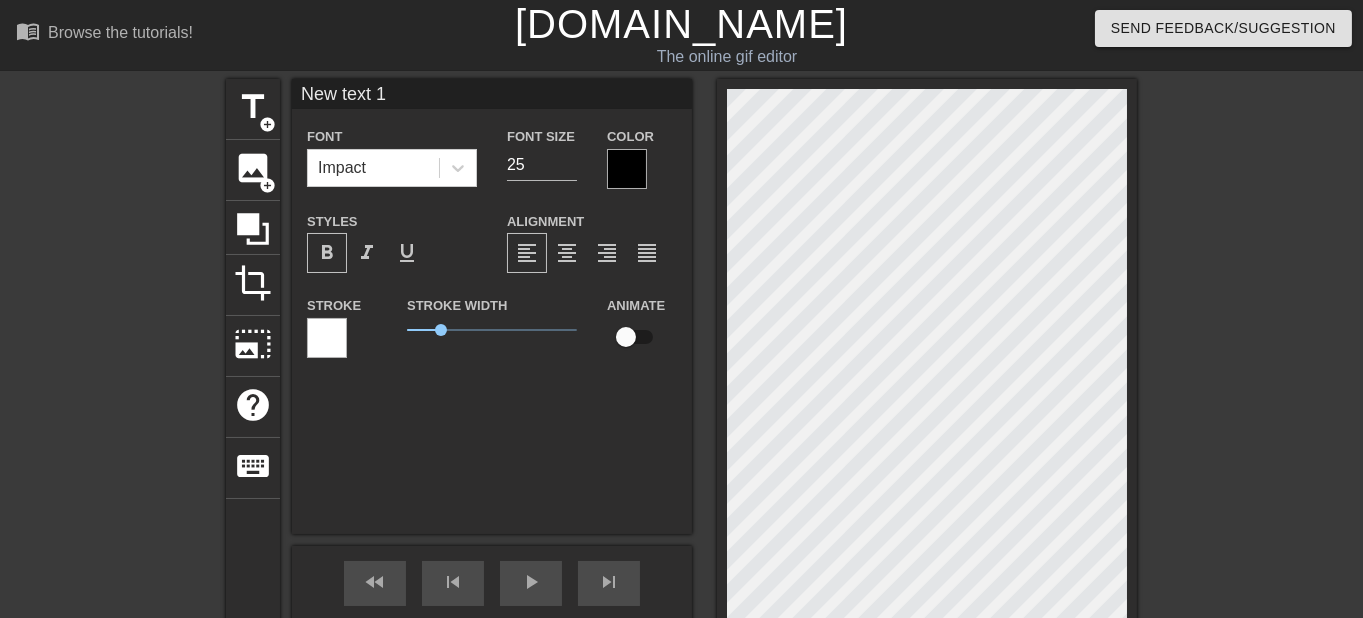 type on "Newtext 1" 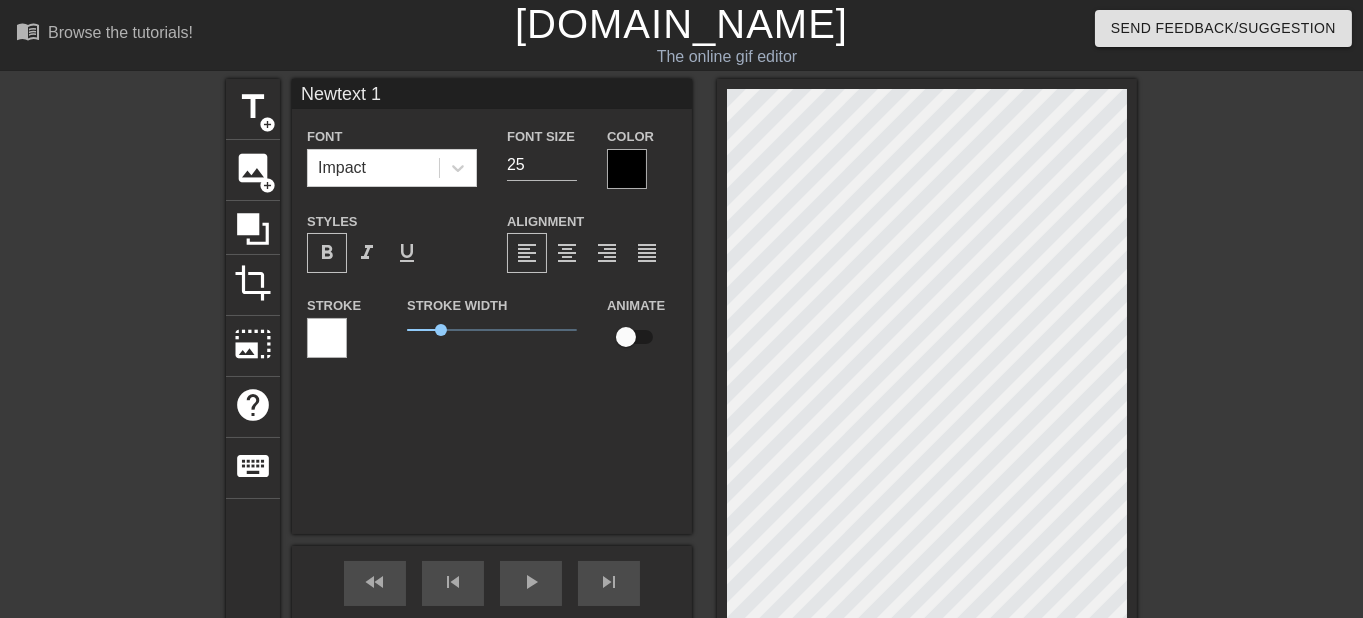 type on "Newtext 1" 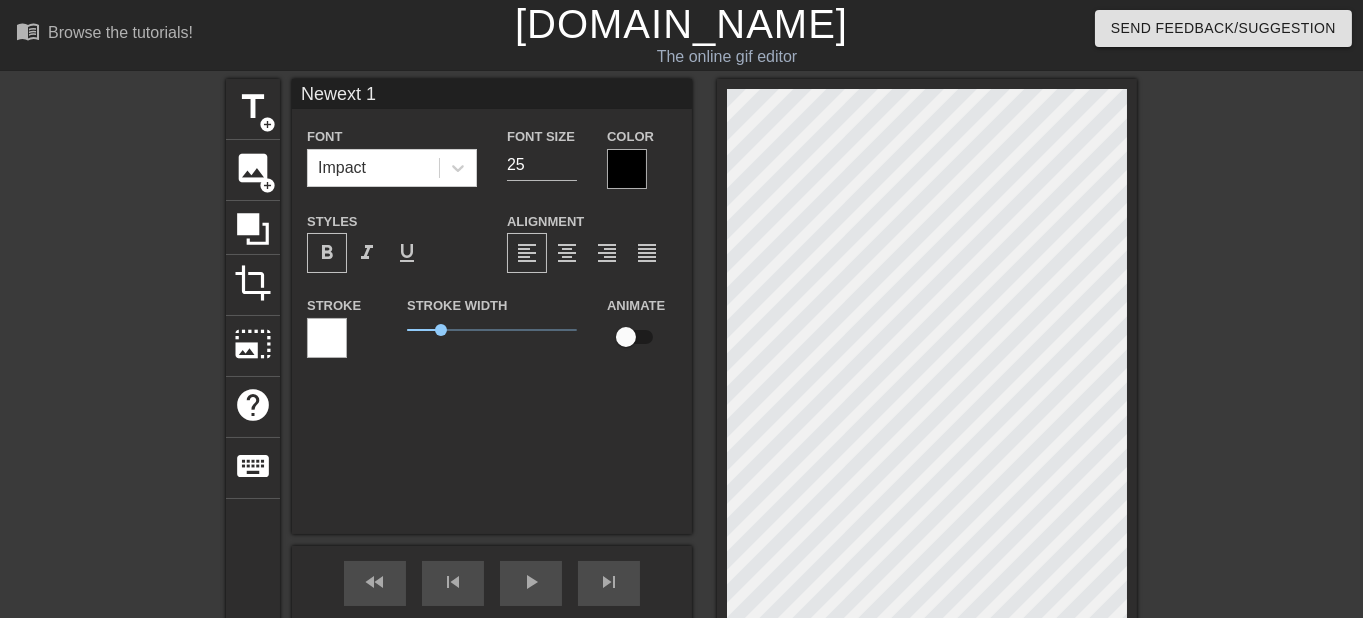 type on "Newxt 1" 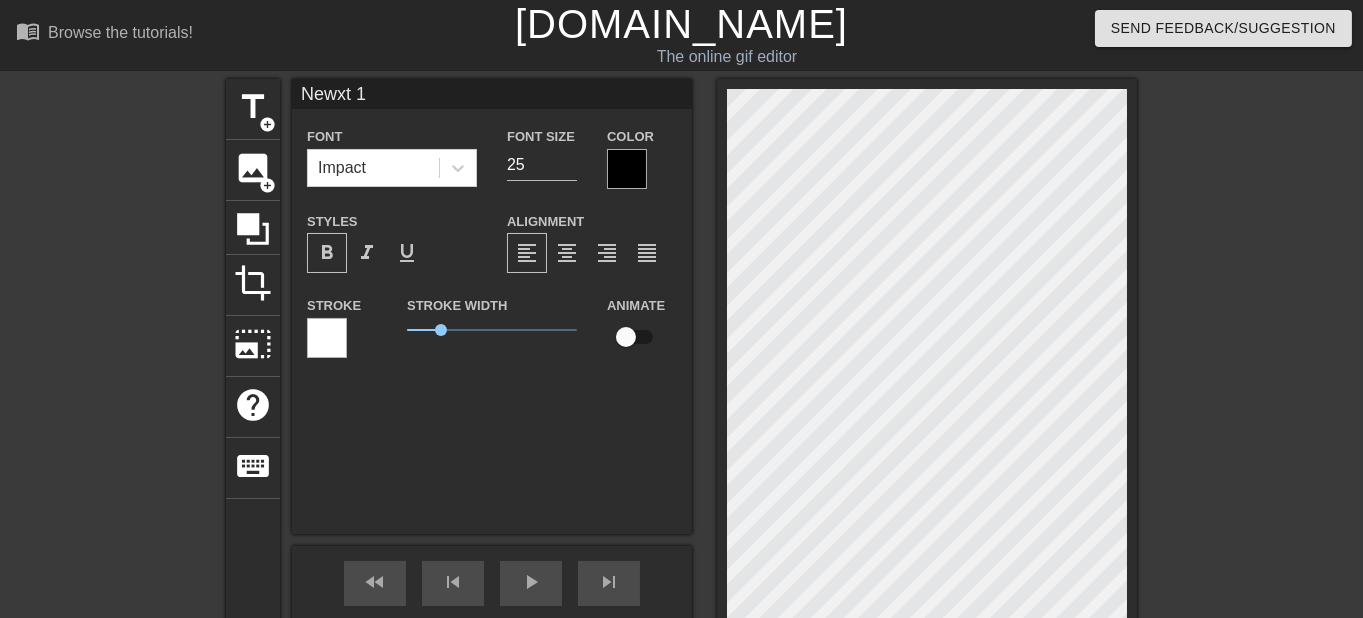 type on "Newt 1" 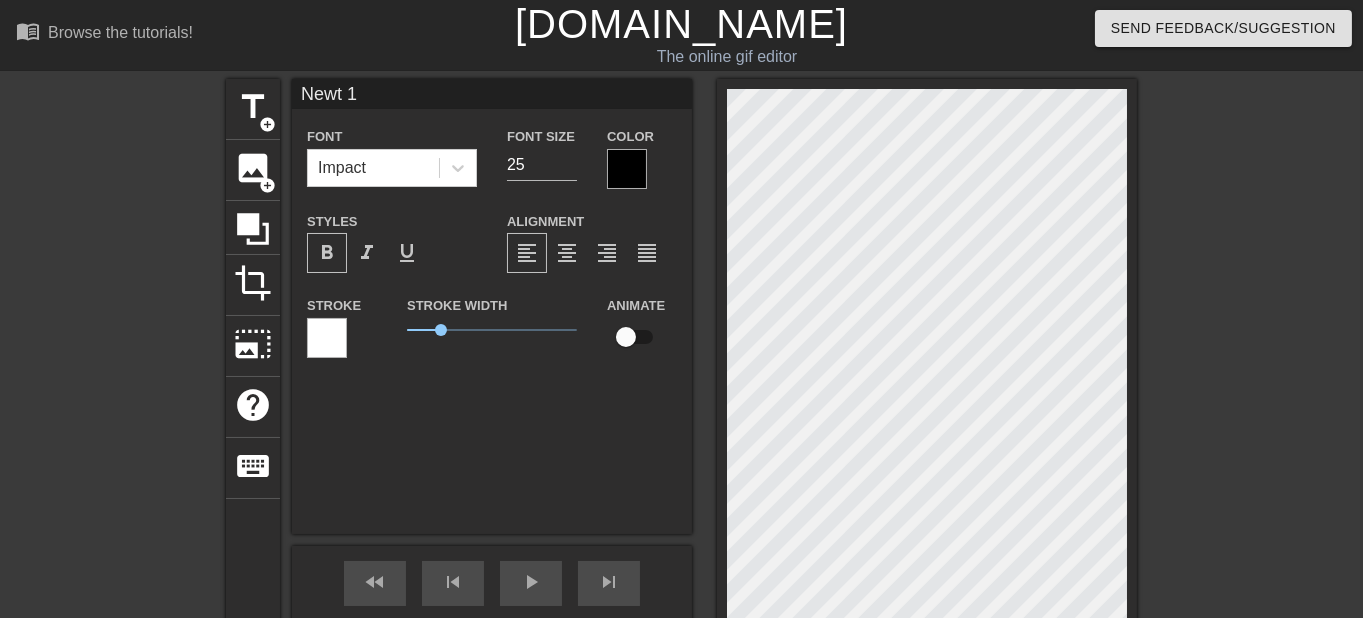 type on "New 1" 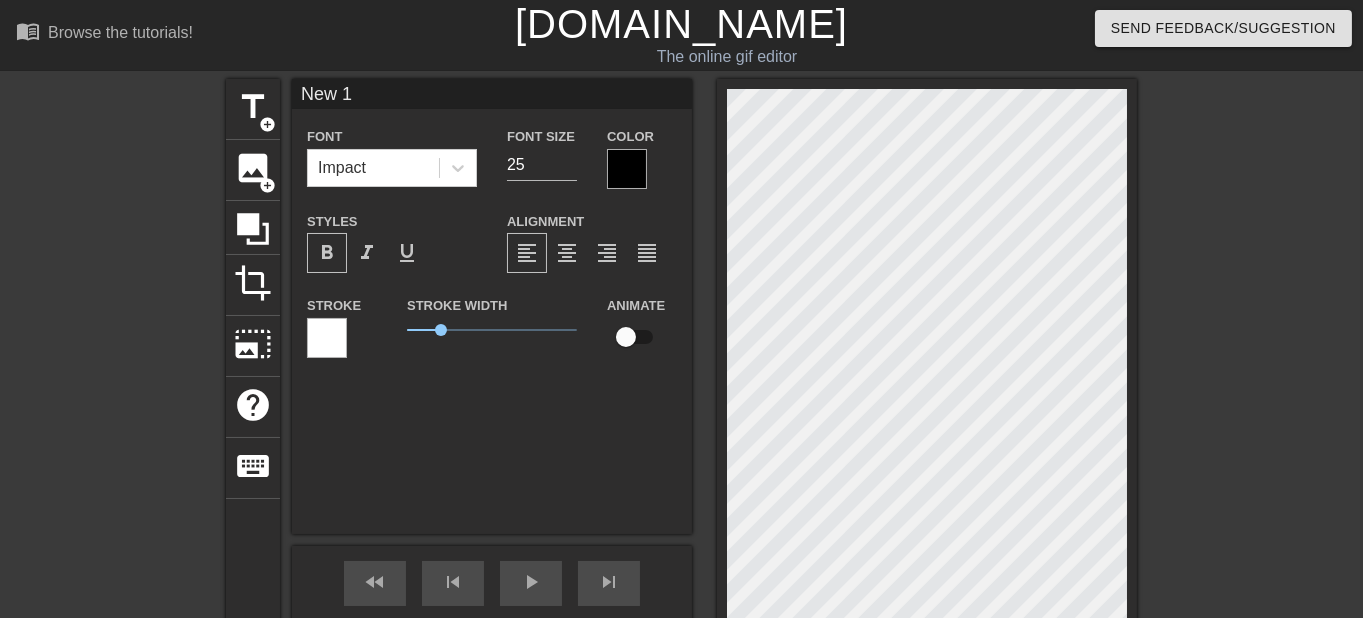 type on "New1" 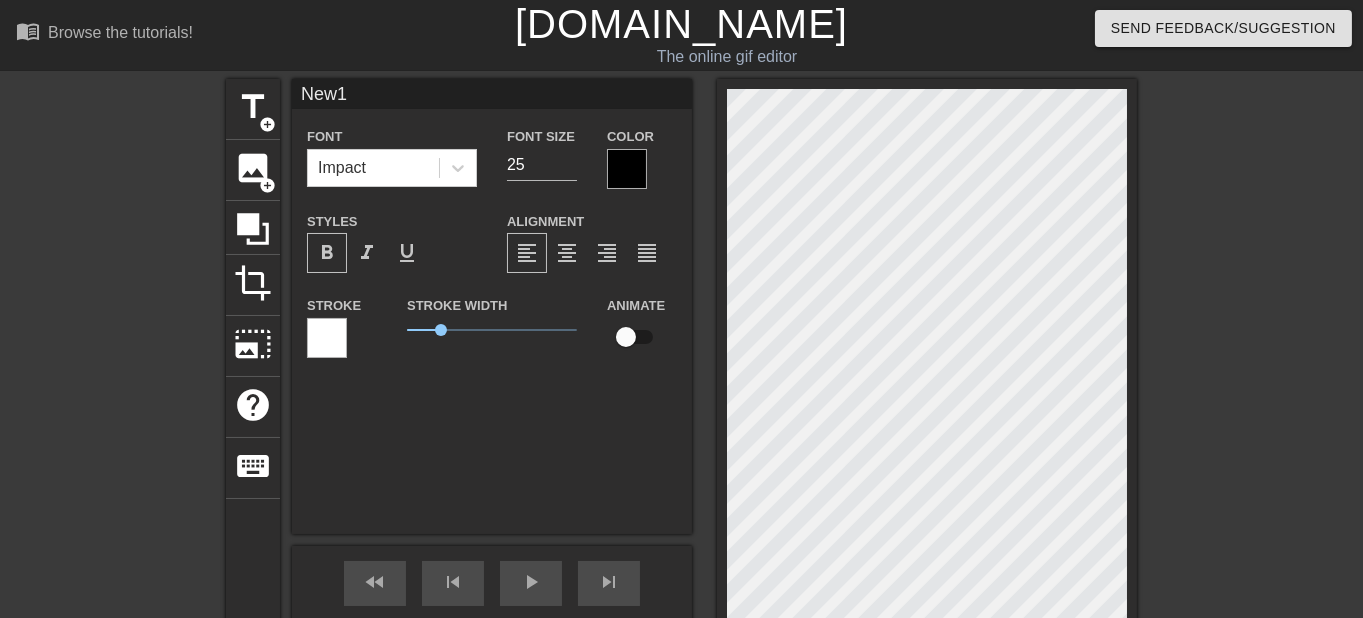 type on "New" 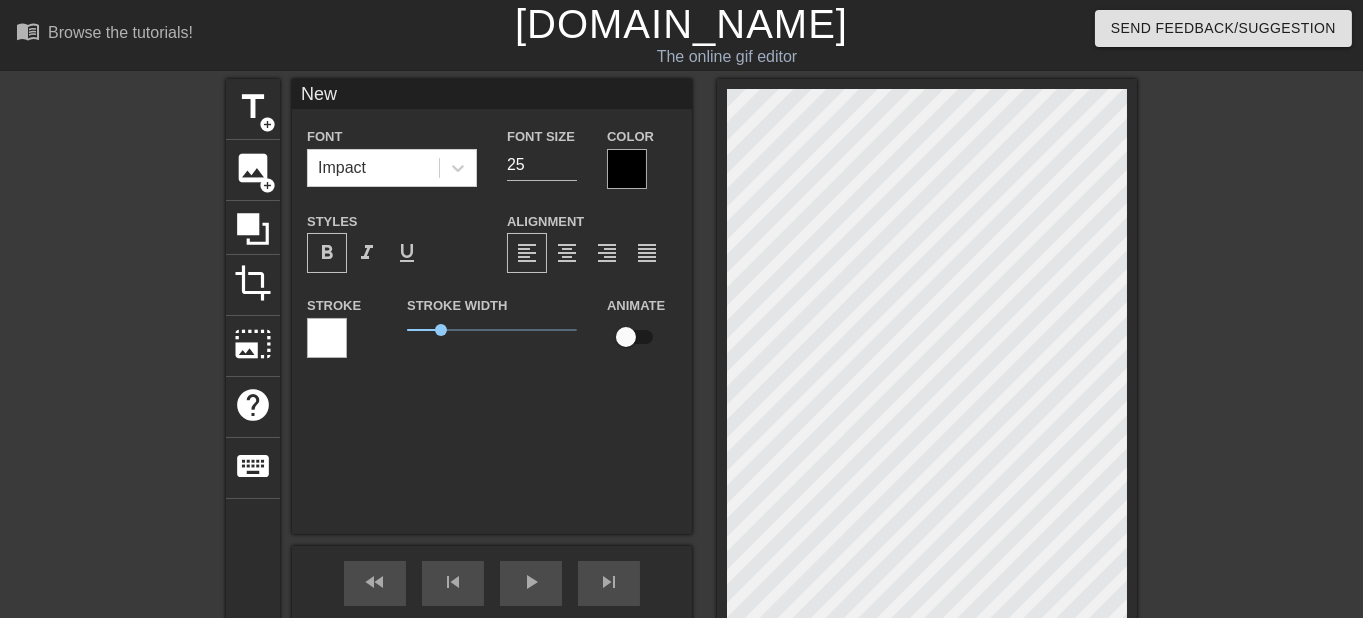 type on "Ne" 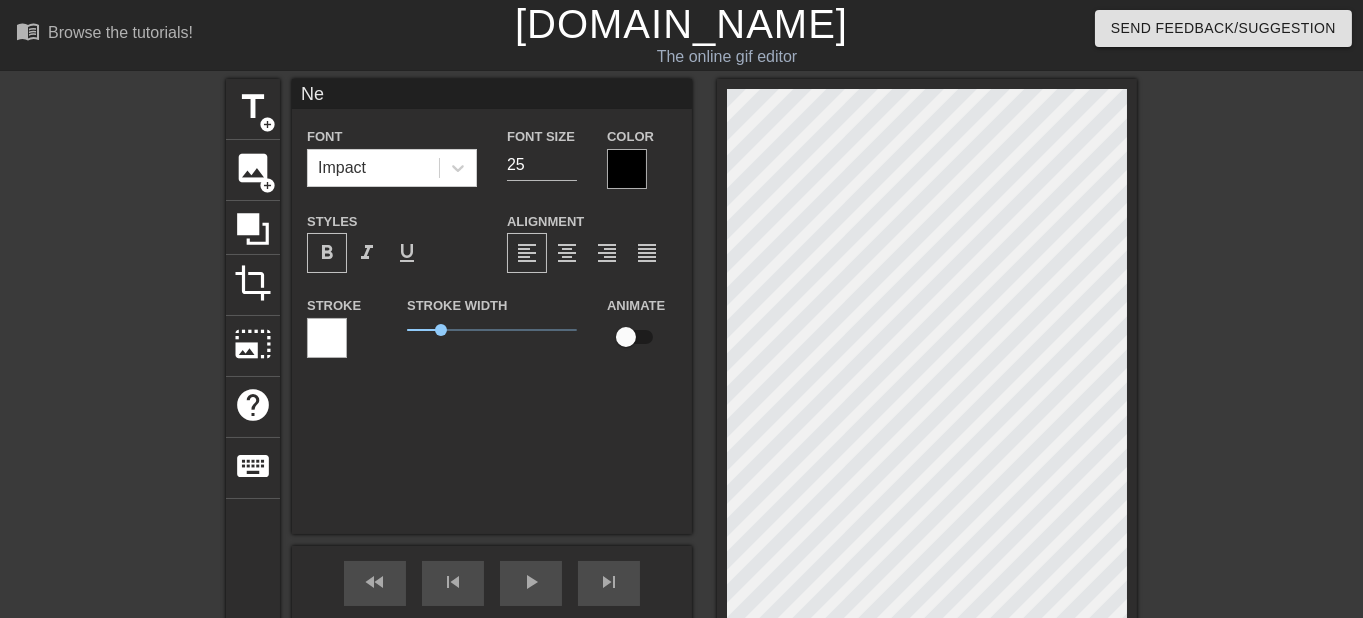 type on "N" 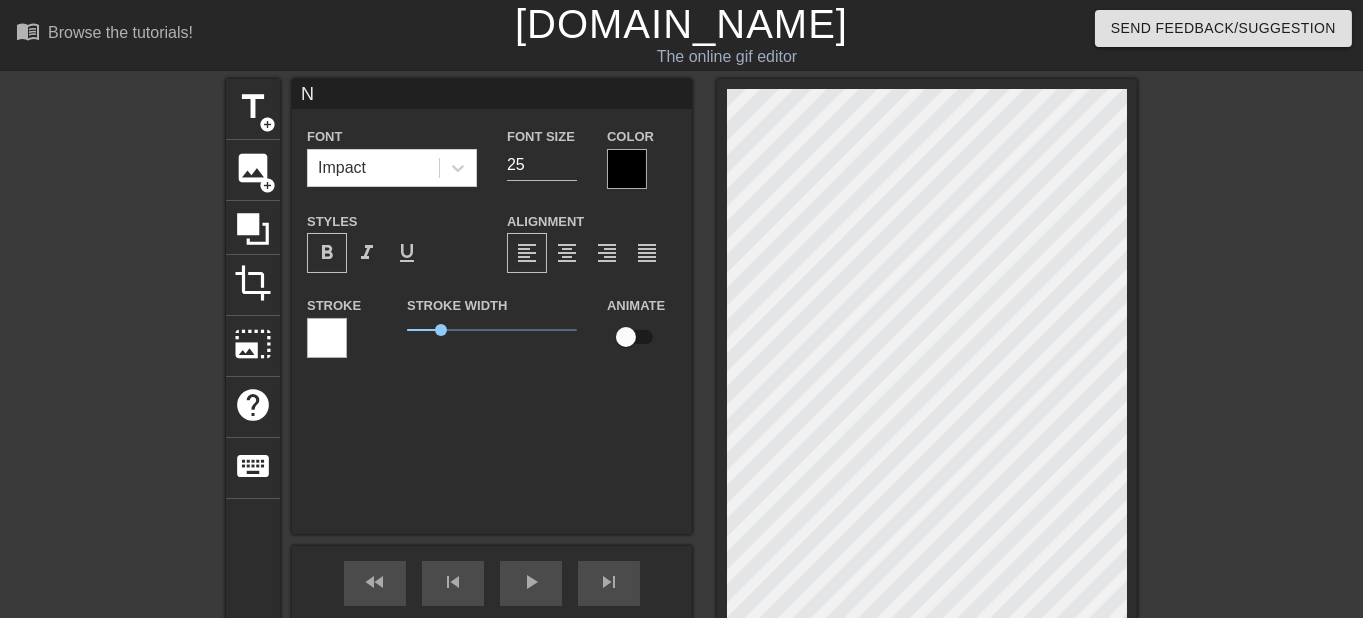 type 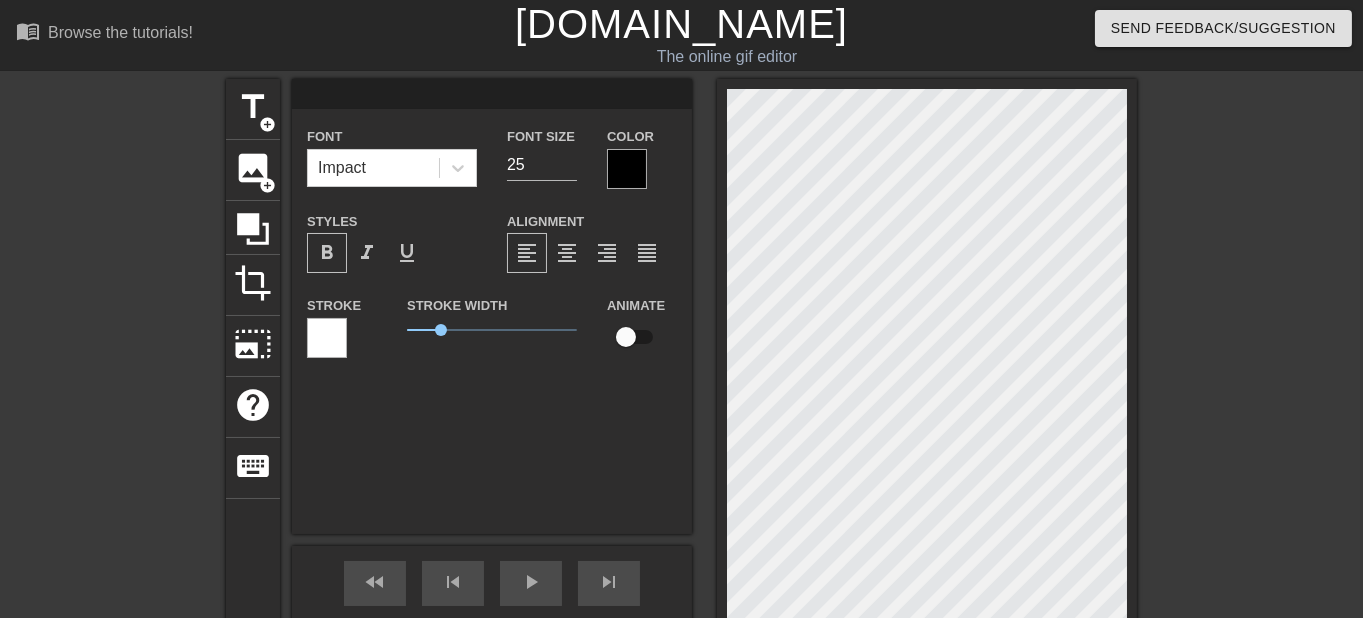type on "L" 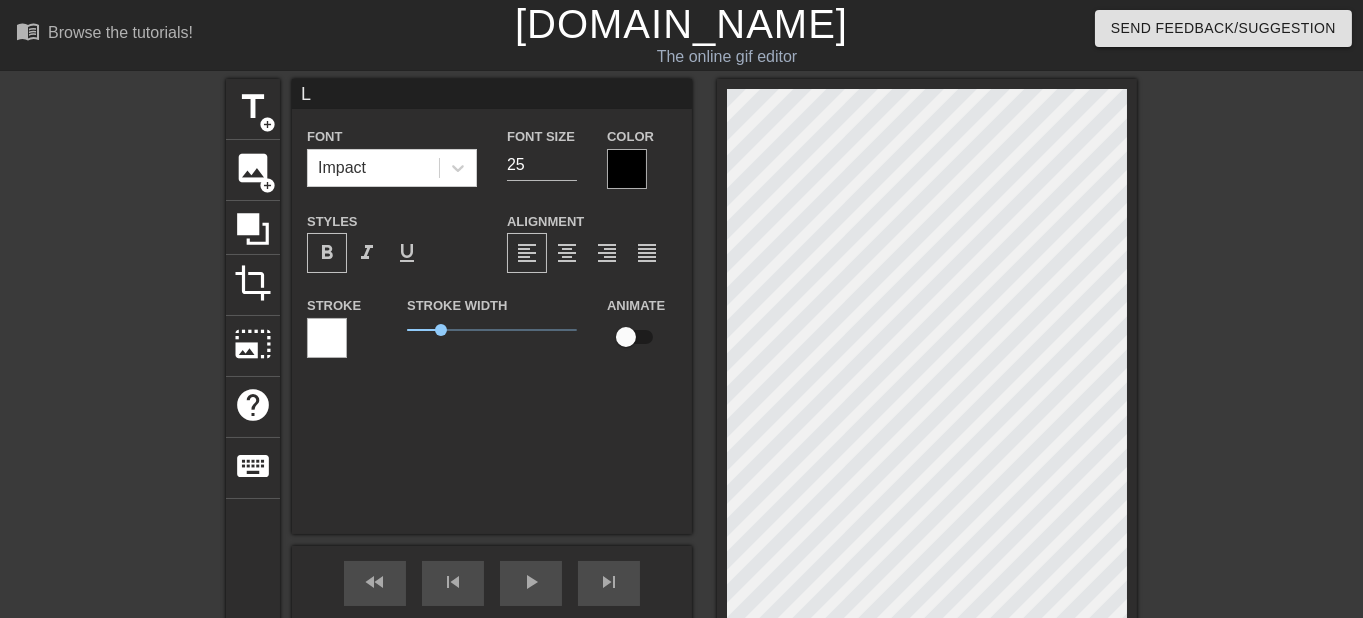 type on "LE" 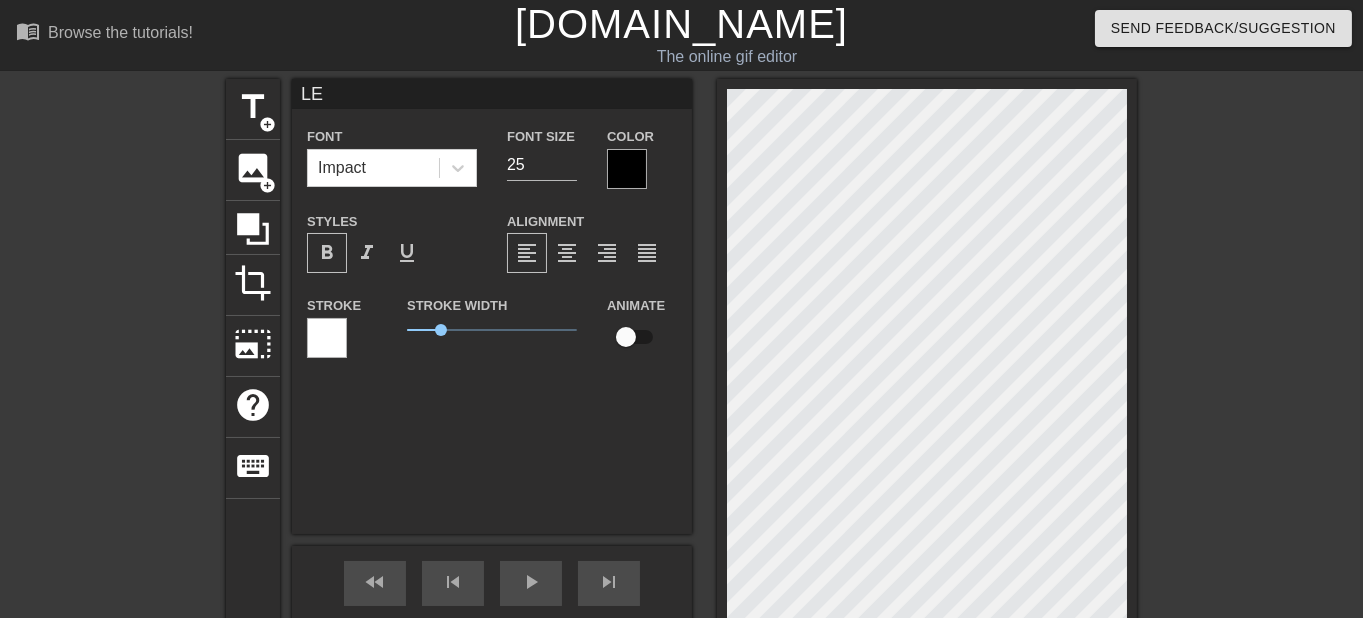 type on "LES" 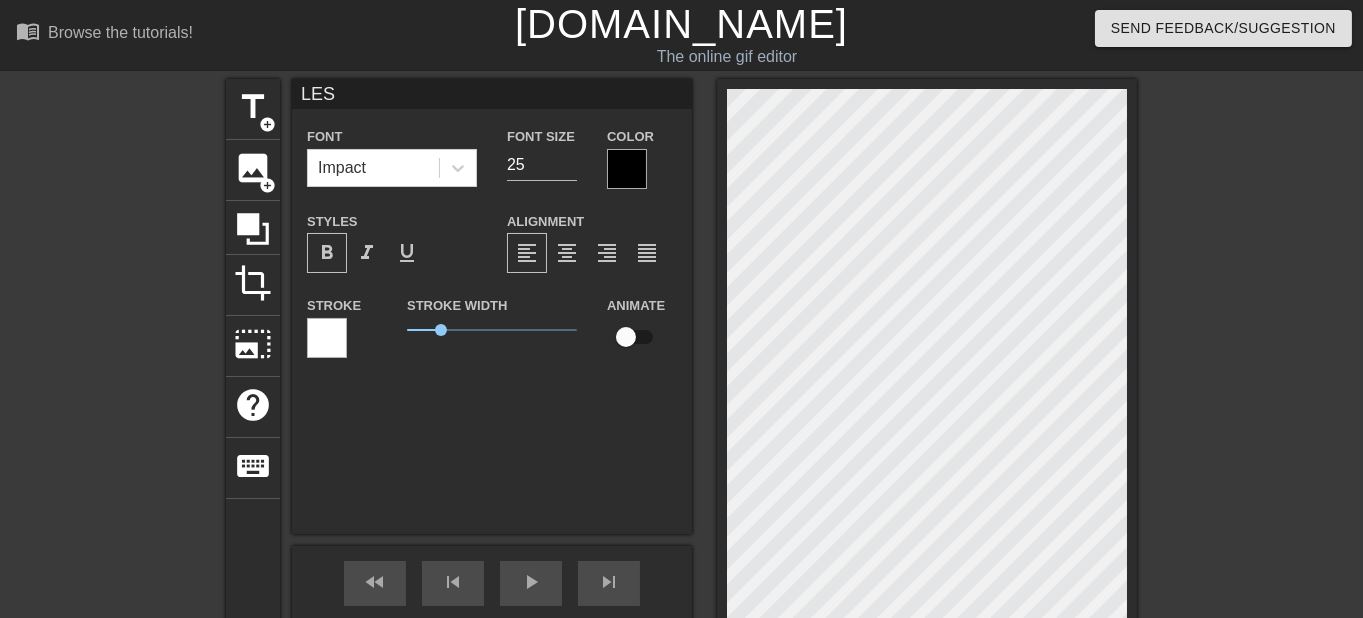 type on "LES" 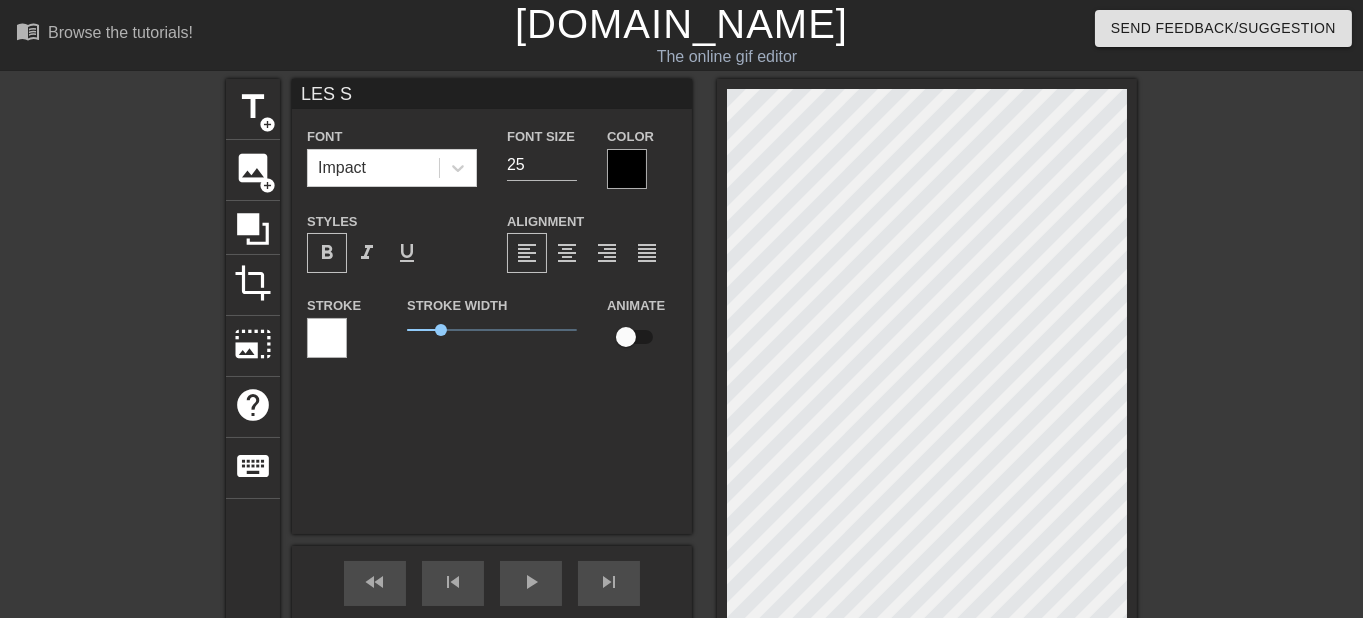 type on "LES SE" 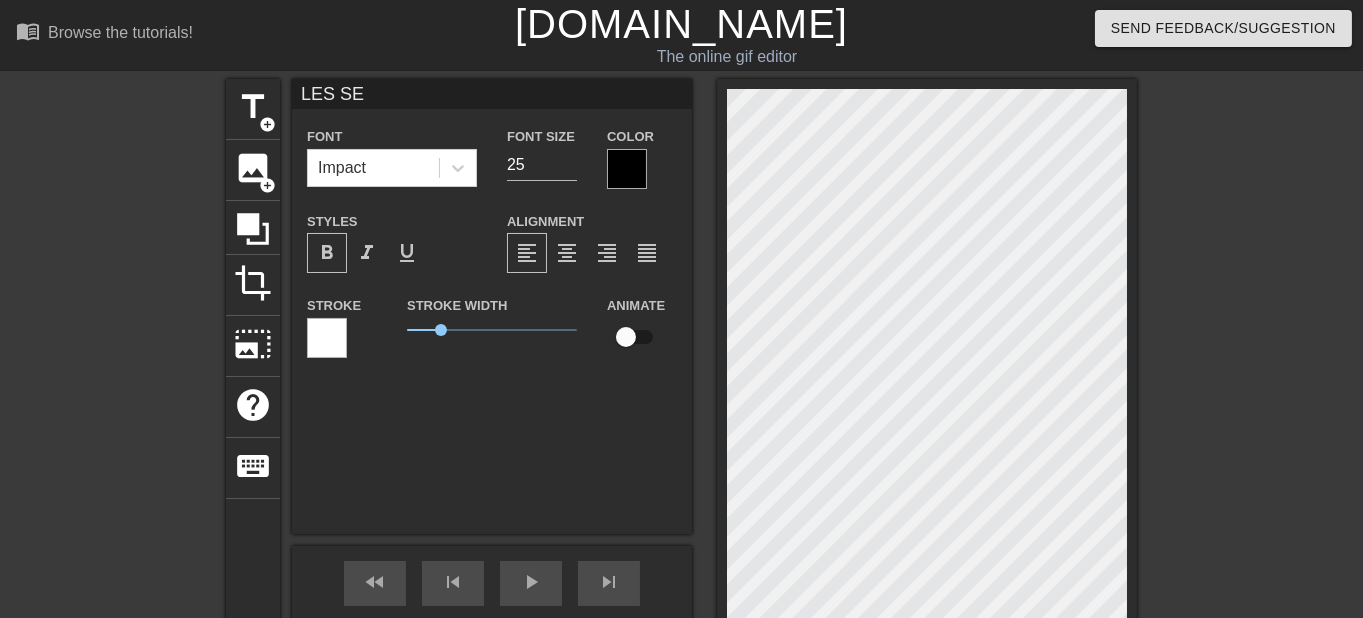 scroll, scrollTop: 0, scrollLeft: 1, axis: horizontal 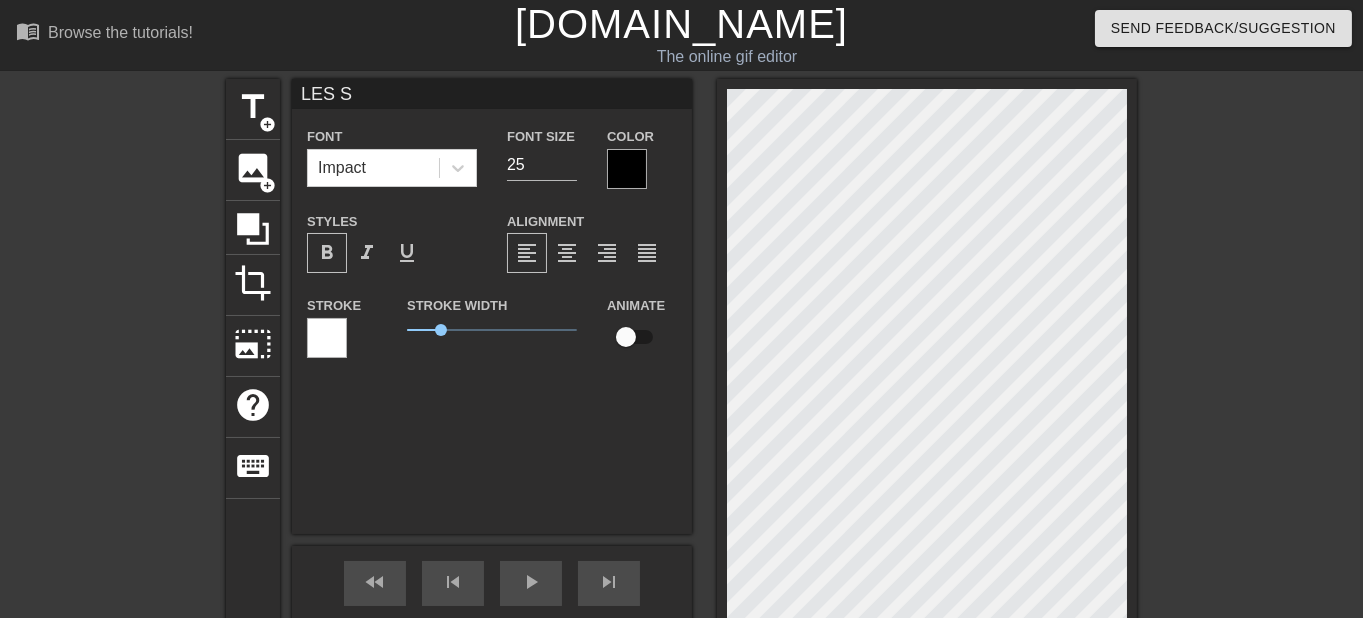 type on "LES" 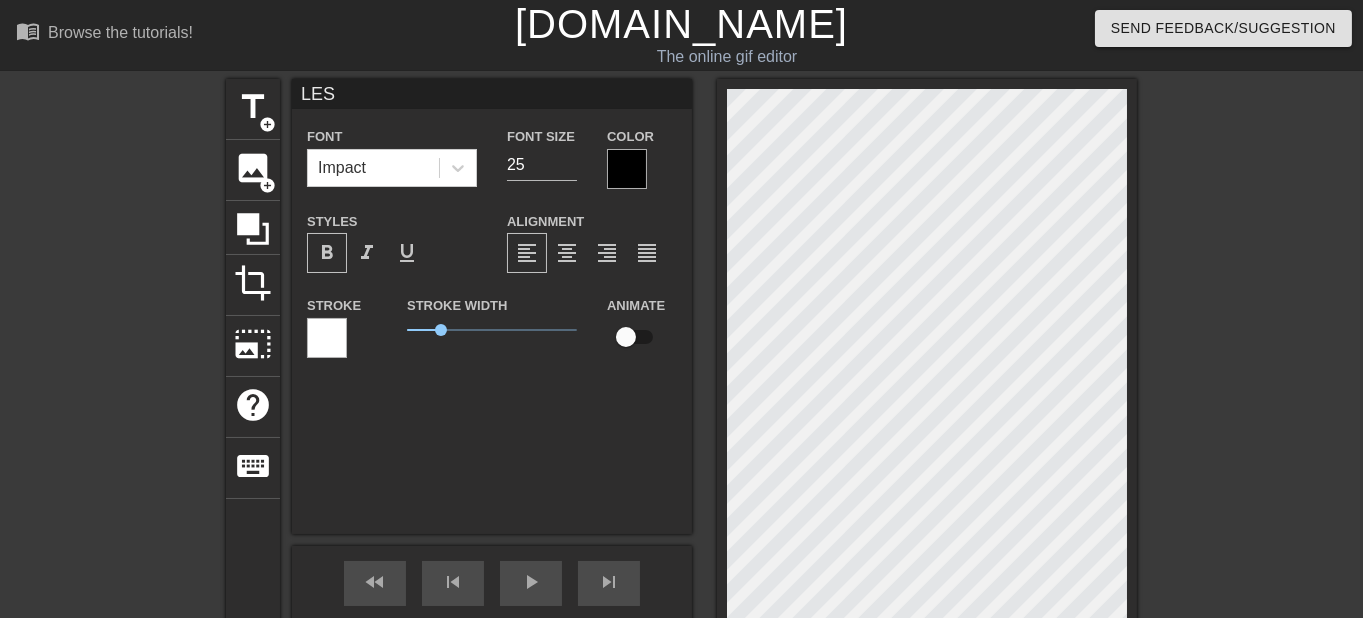 type on "LES D" 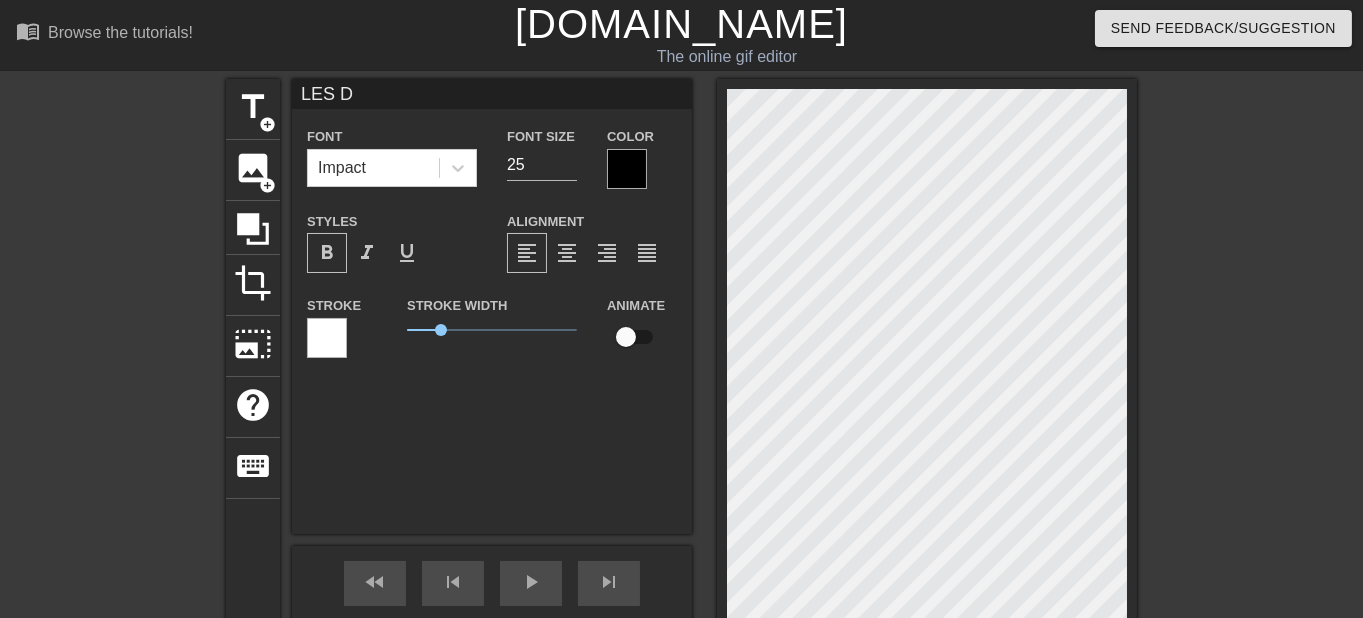 type on "LES DE" 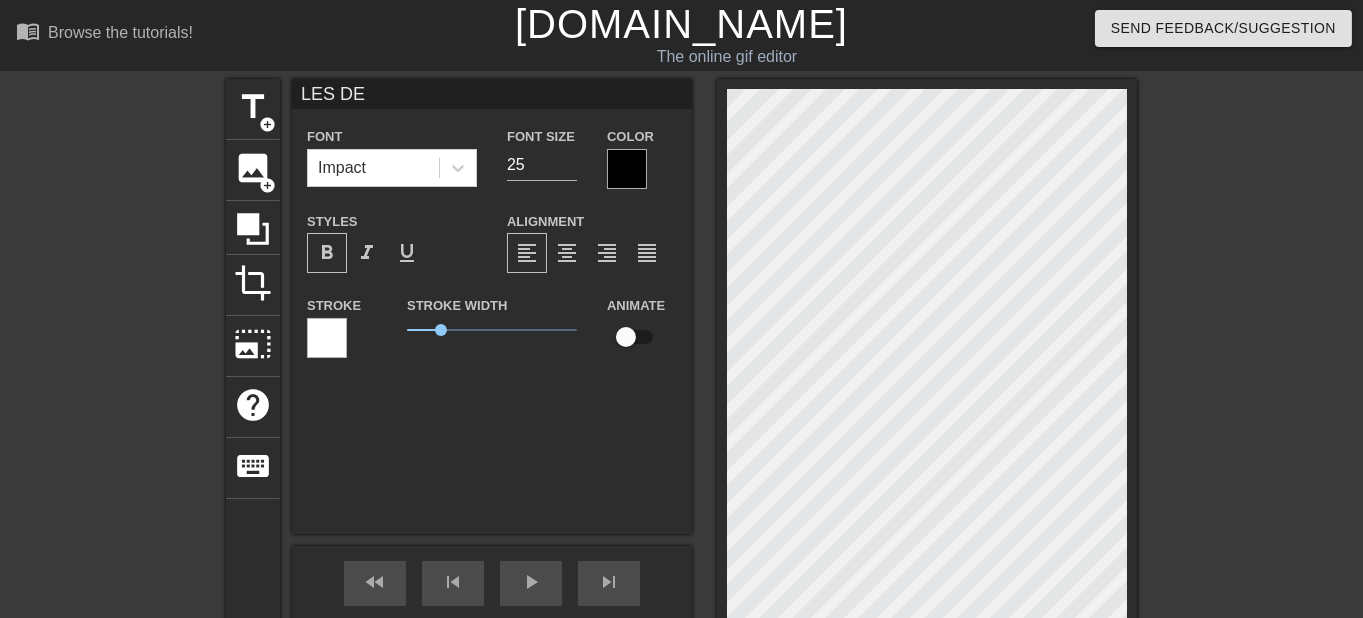 type on "LES DEN" 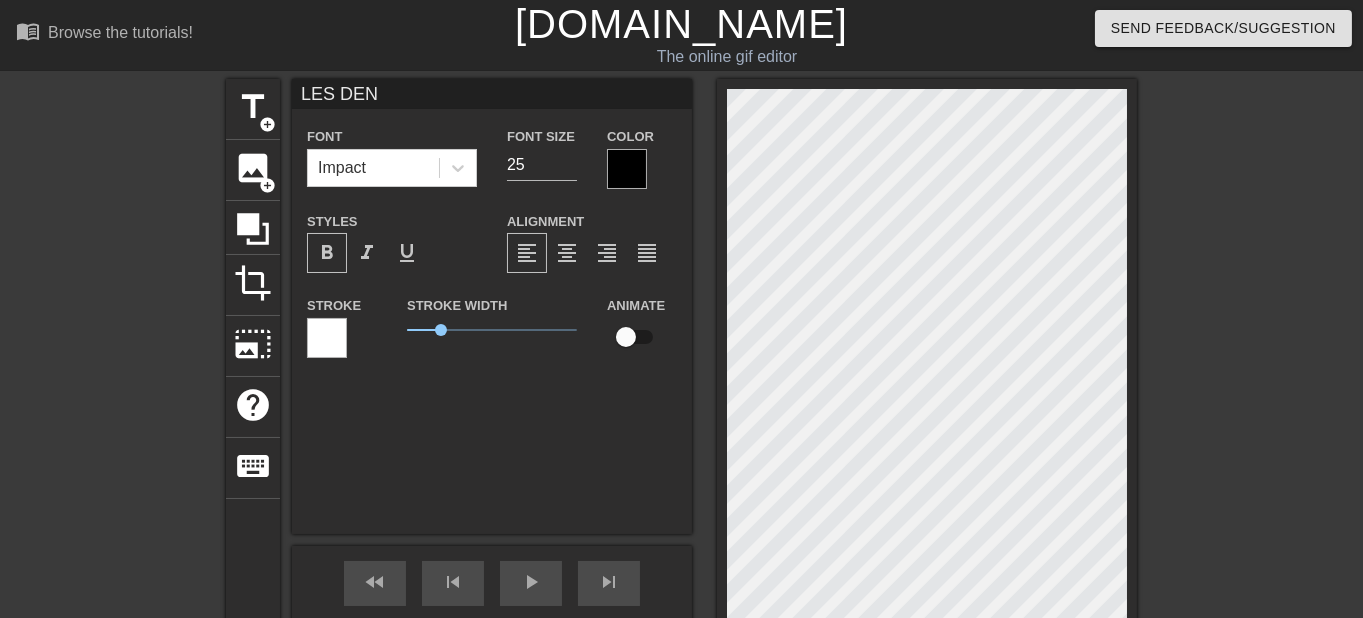 type on "LES DENT" 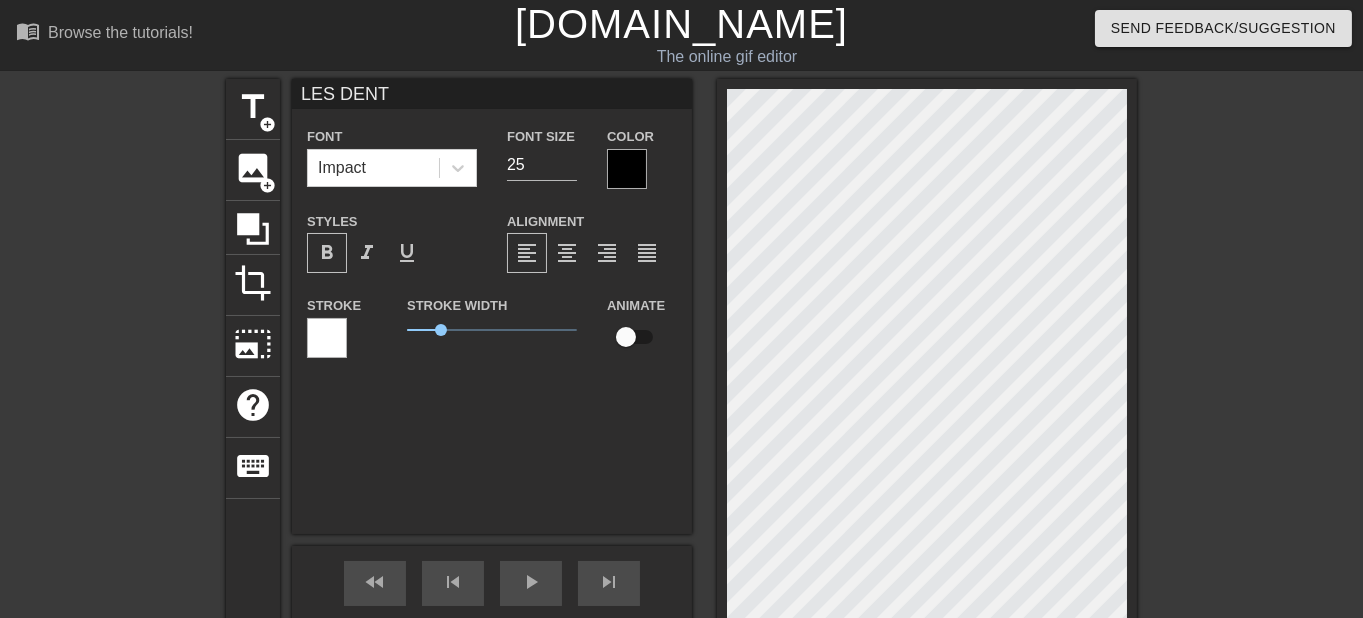 type on "LES DENTS" 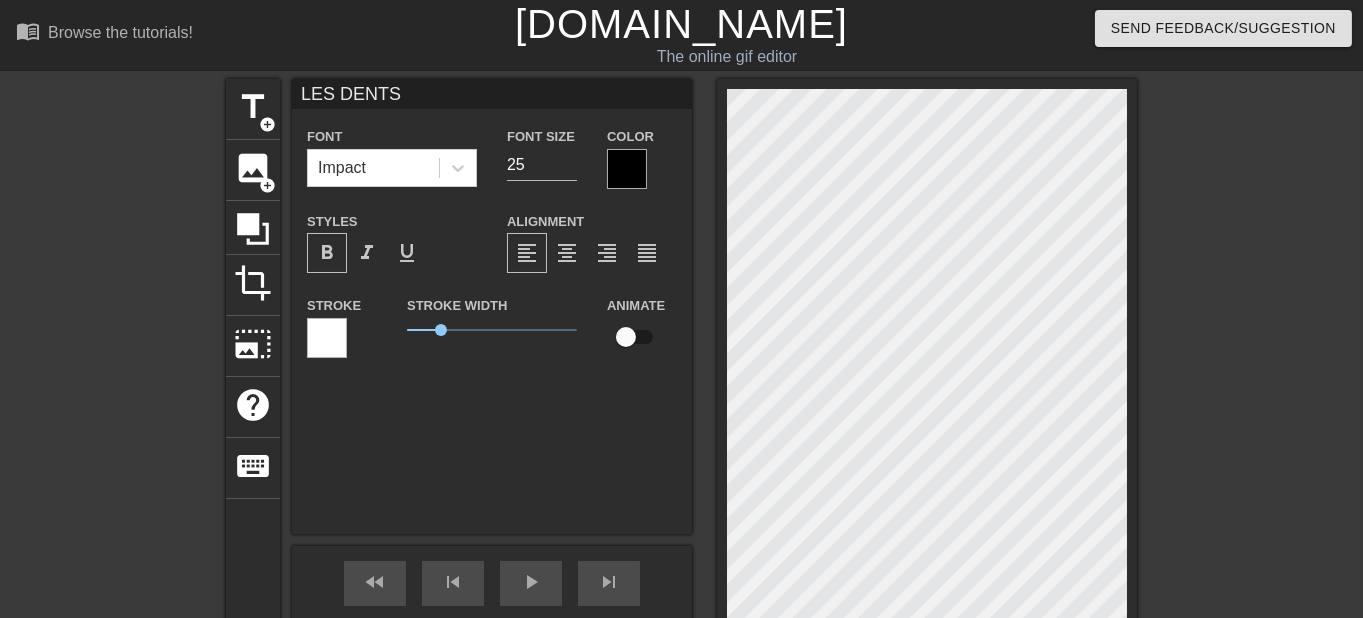 type on "LES DENTS" 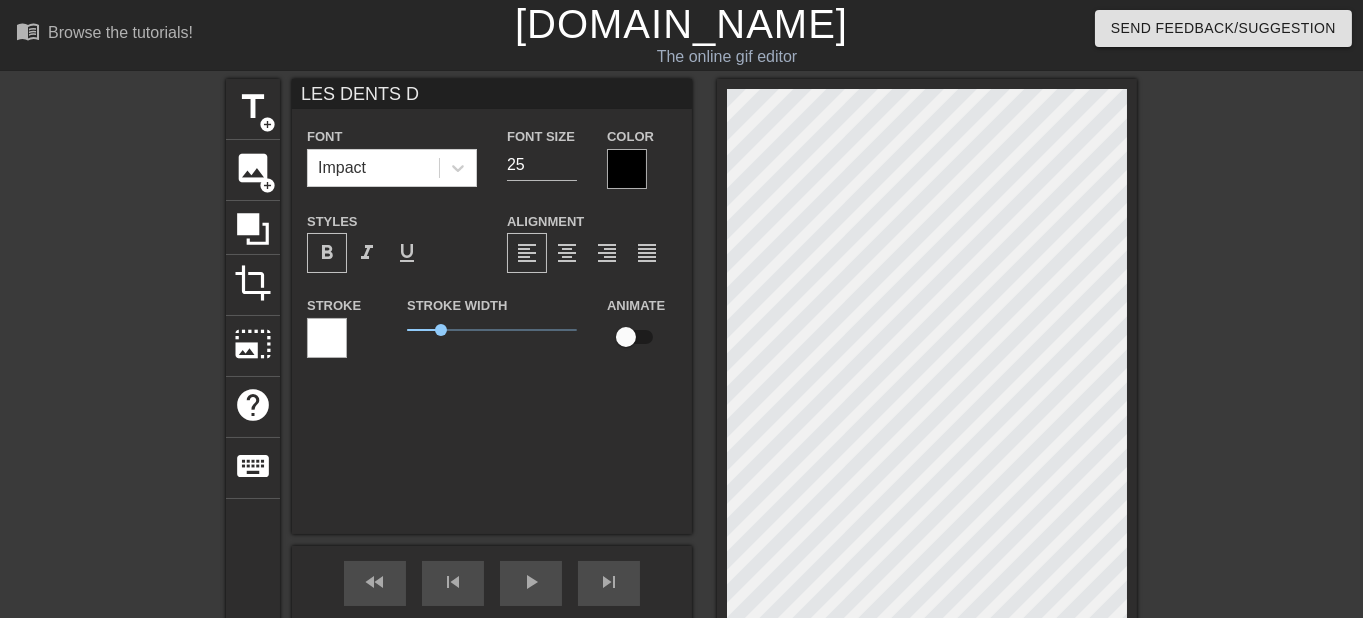 type on "LES DENTS DE" 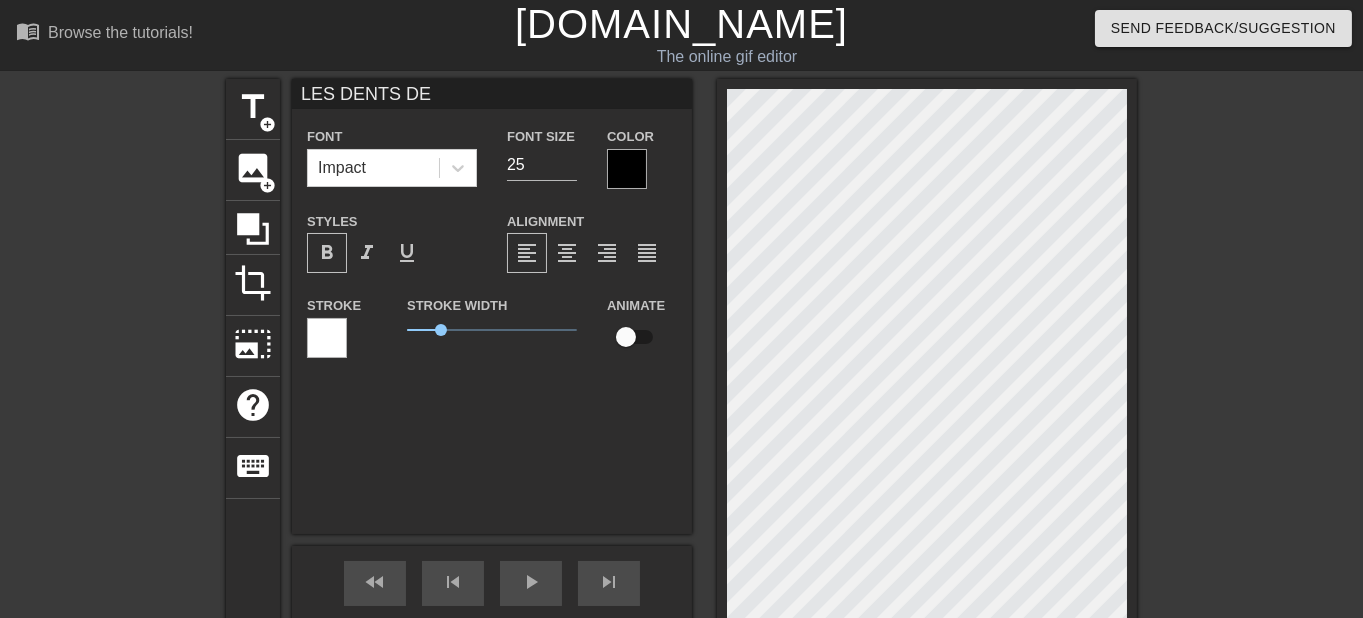 type on "LES DENTS DE" 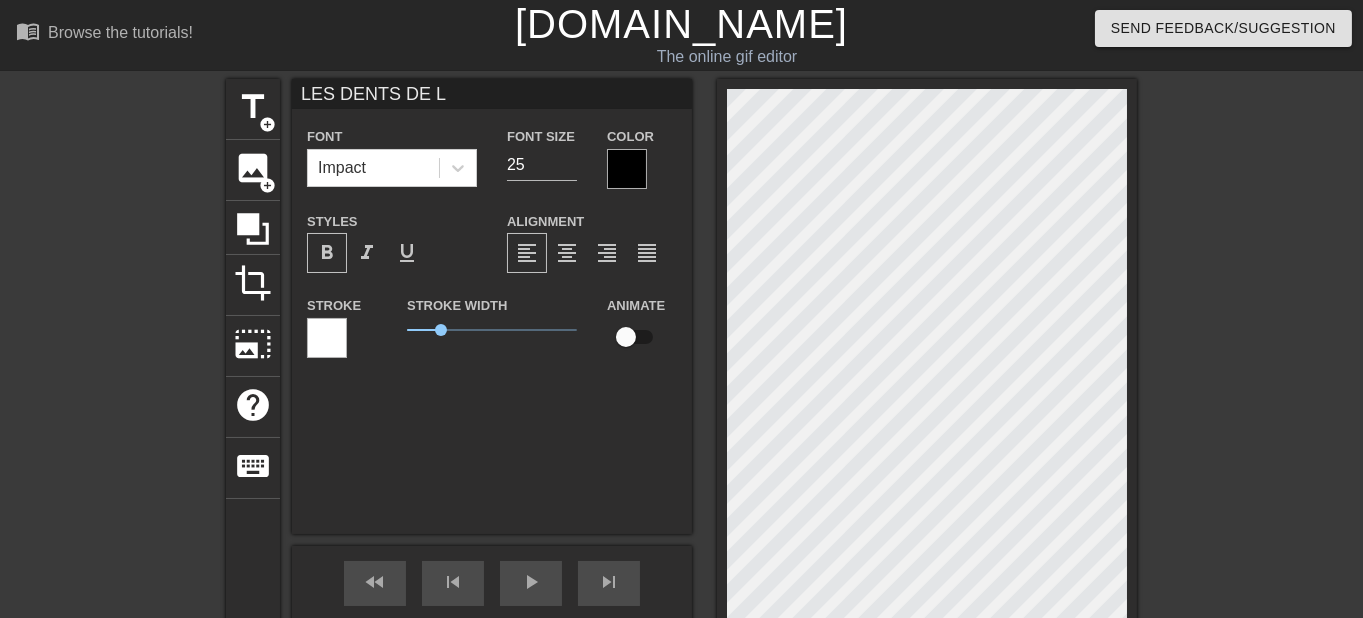 type on "LES DENTS DE LA" 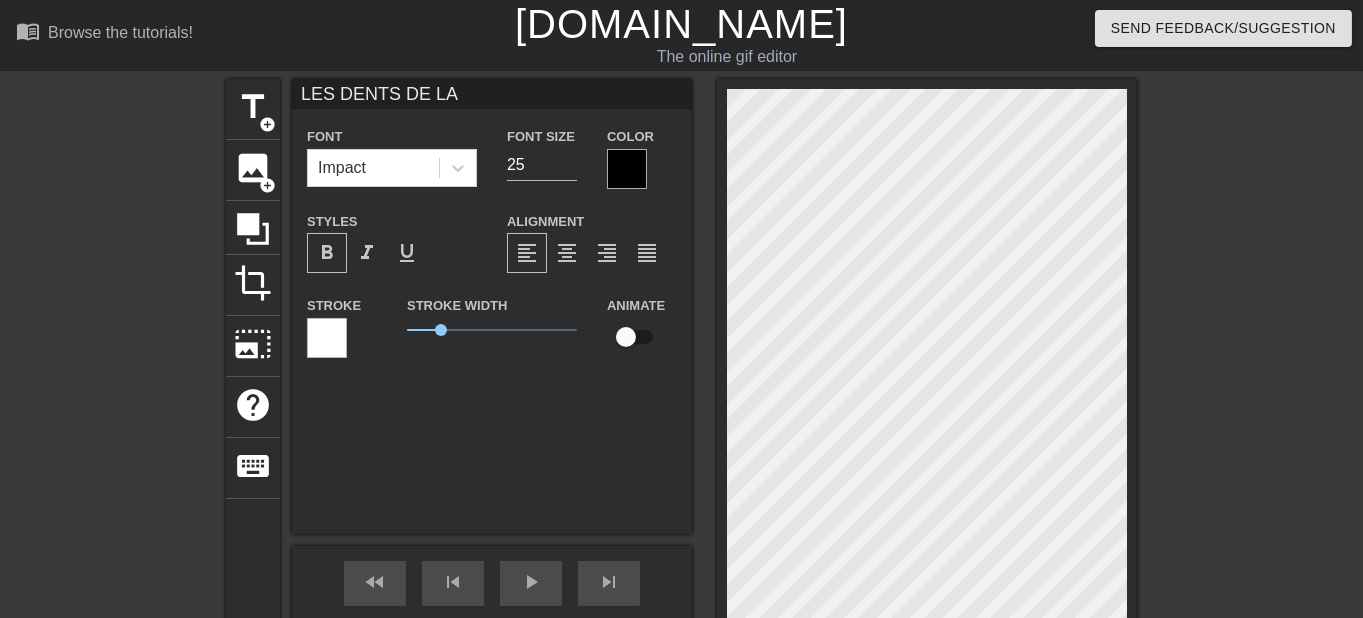 type on "LES DENTS DE LA" 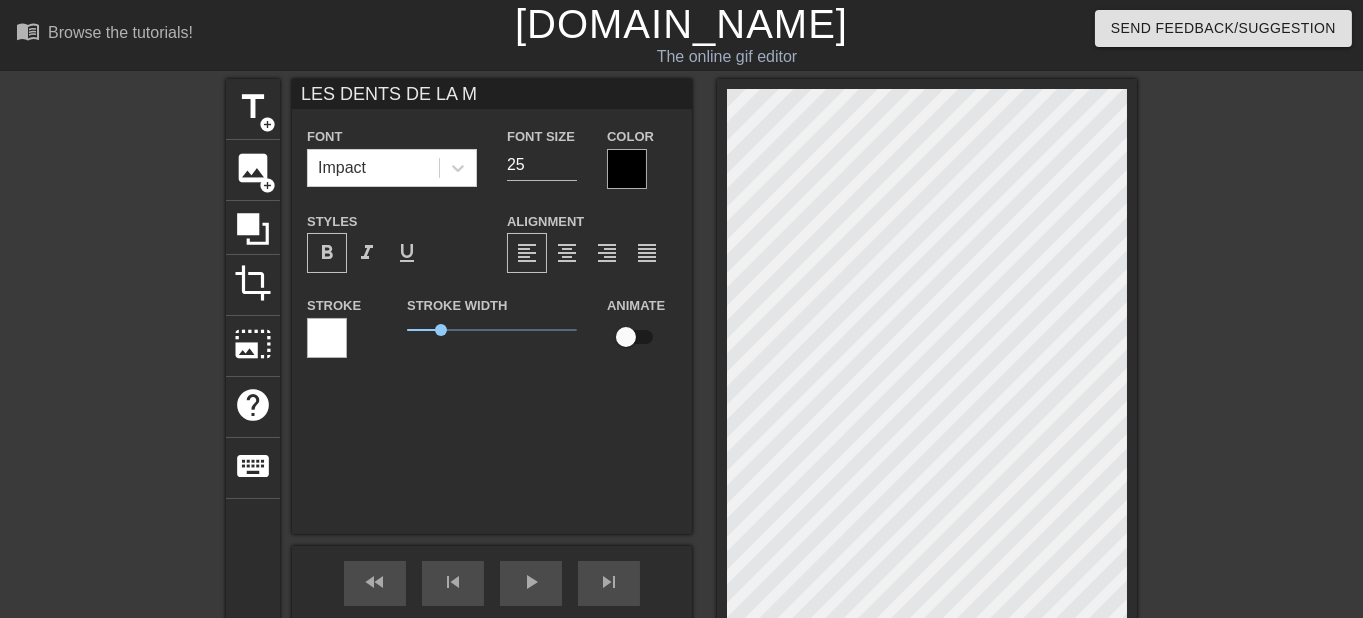 type on "LES DENTS DE LA ME" 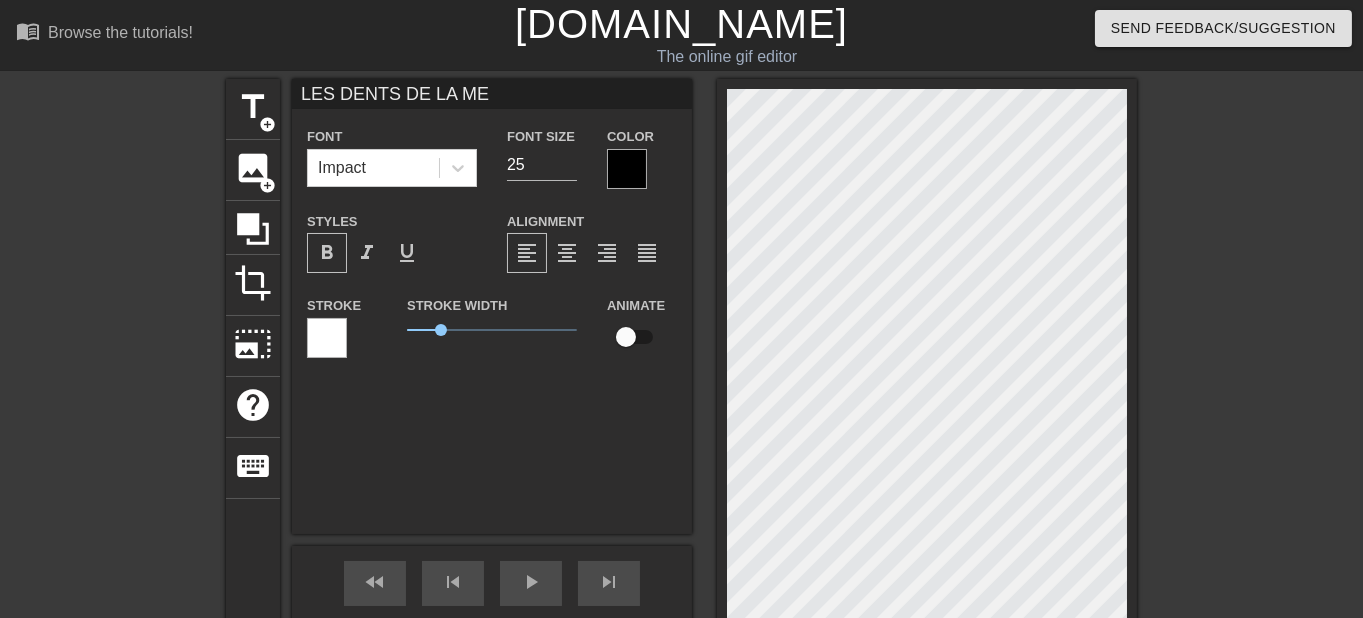 type on "LES DENTS DE LA MER" 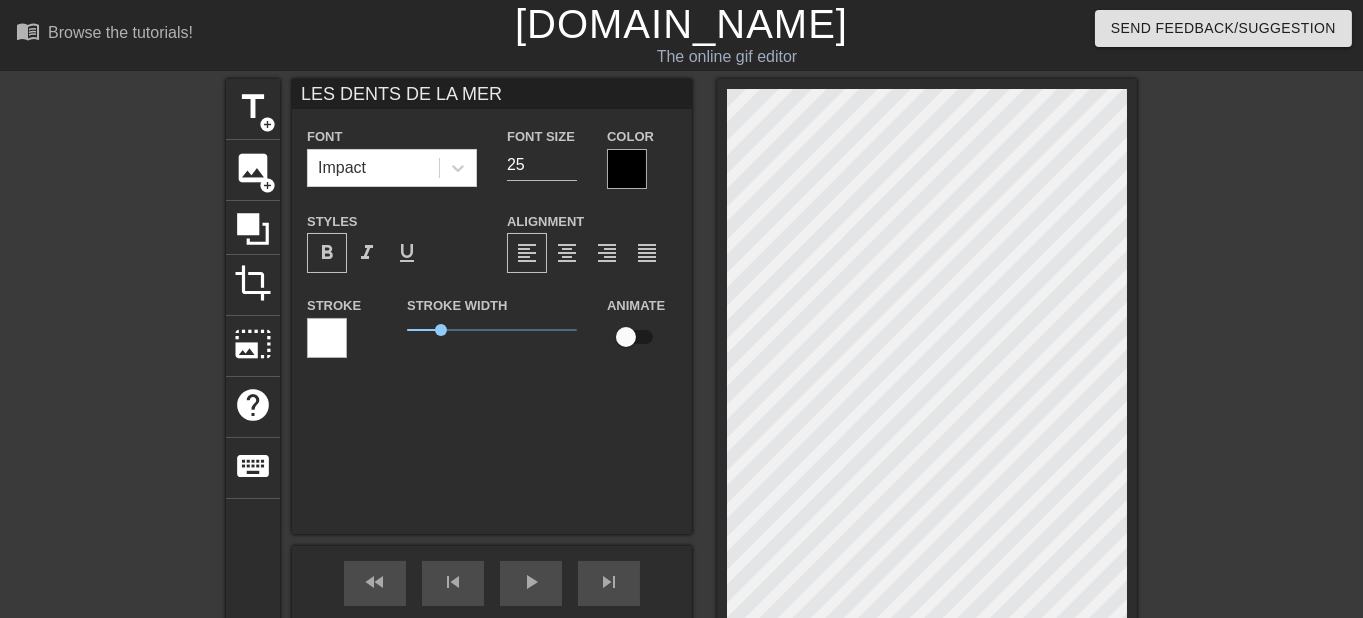scroll, scrollTop: 0, scrollLeft: 8, axis: horizontal 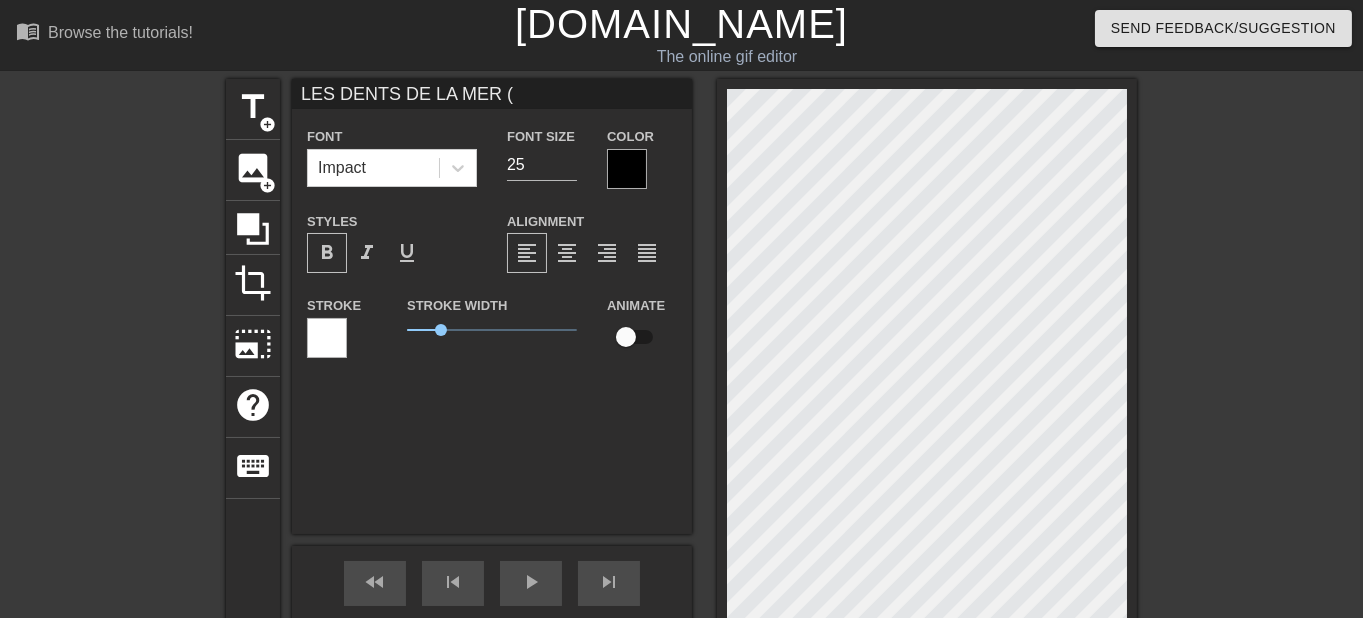 type on "LES DENTS DE LA MER (j" 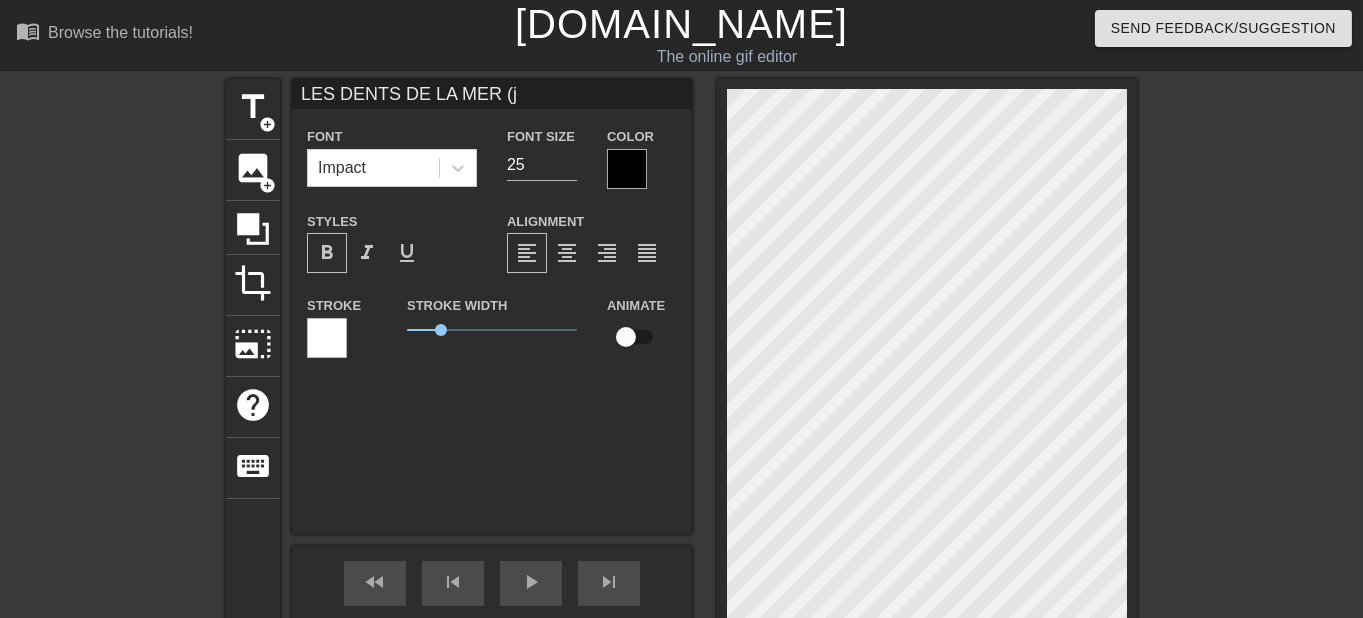 type on "LES DENTS DE LA MER (" 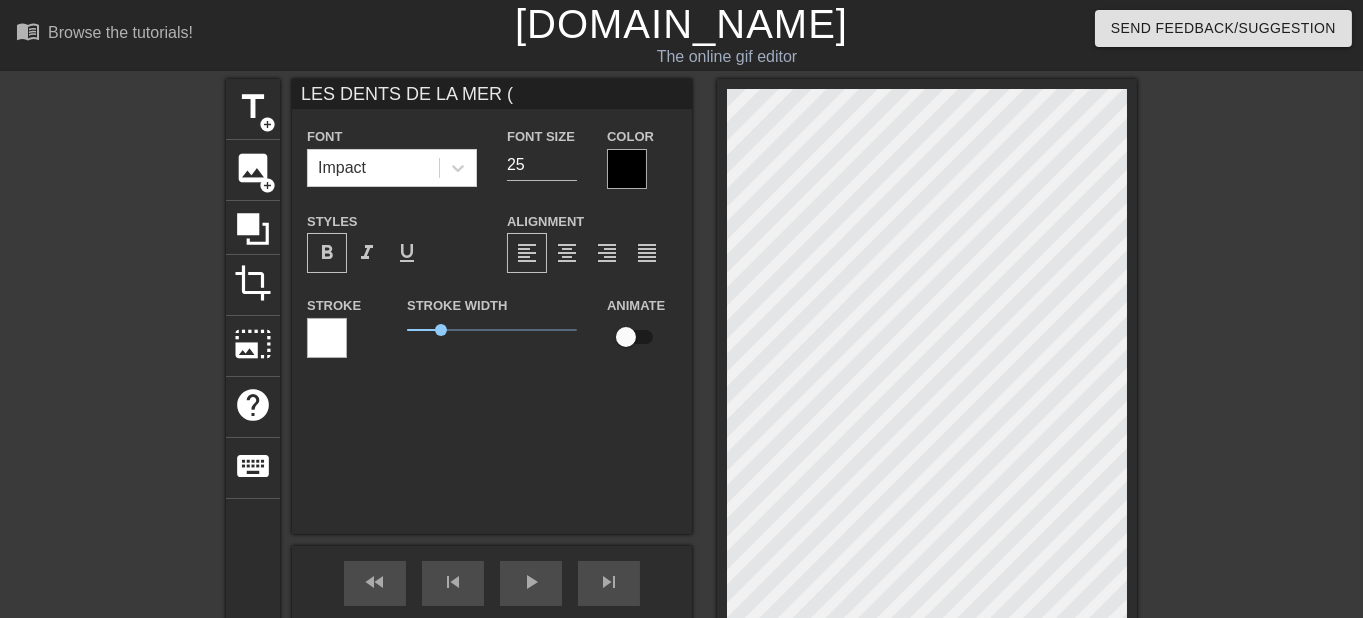 type on "LES DENTS DE LA MER (J" 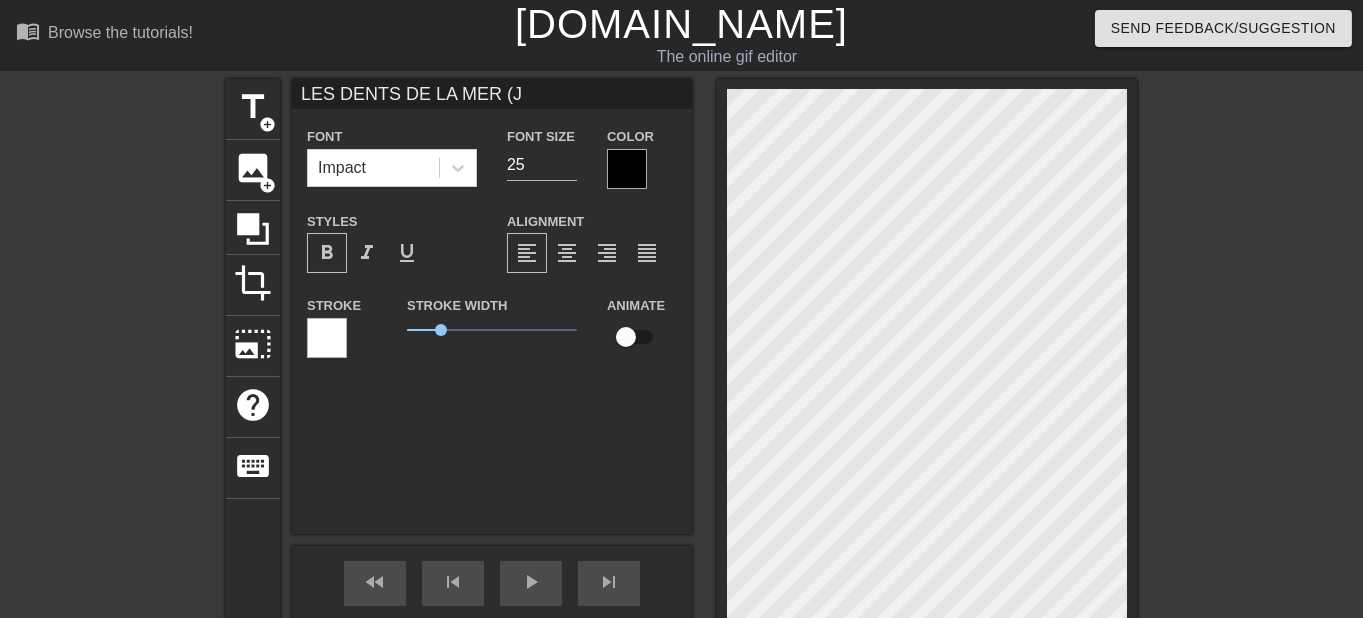 type on "LES DENTS DE LA MER (JA" 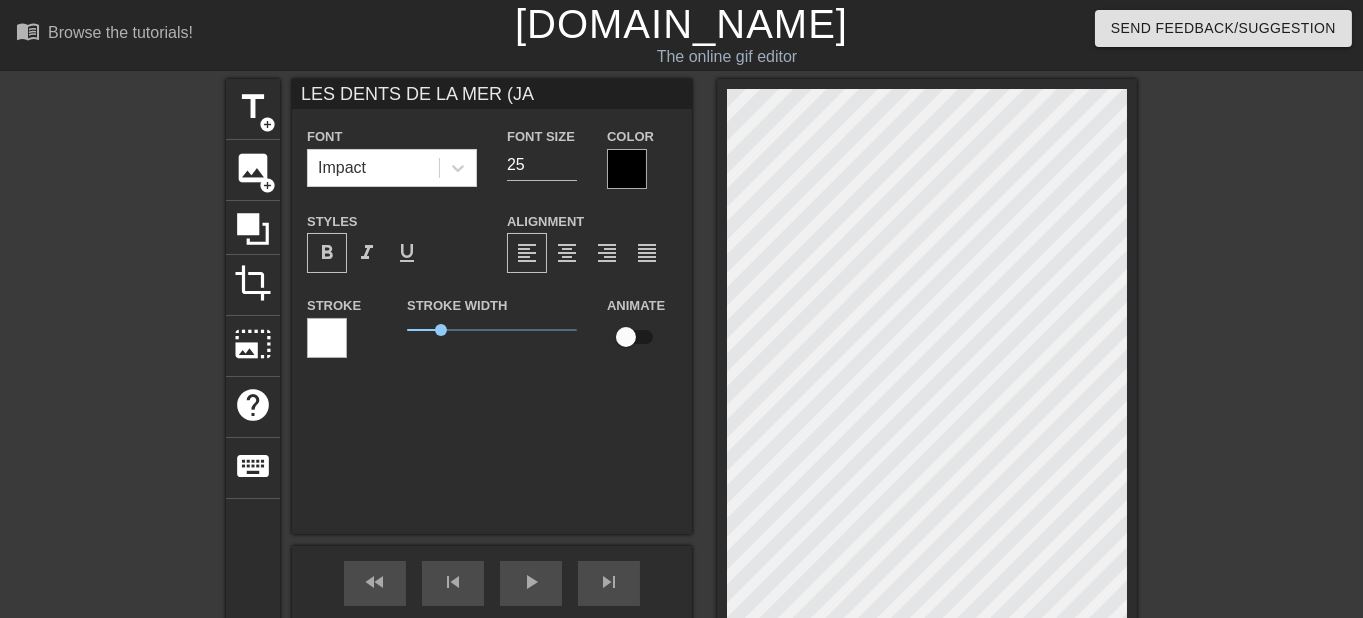 type on "LES DENTS DE LA MER (JAW" 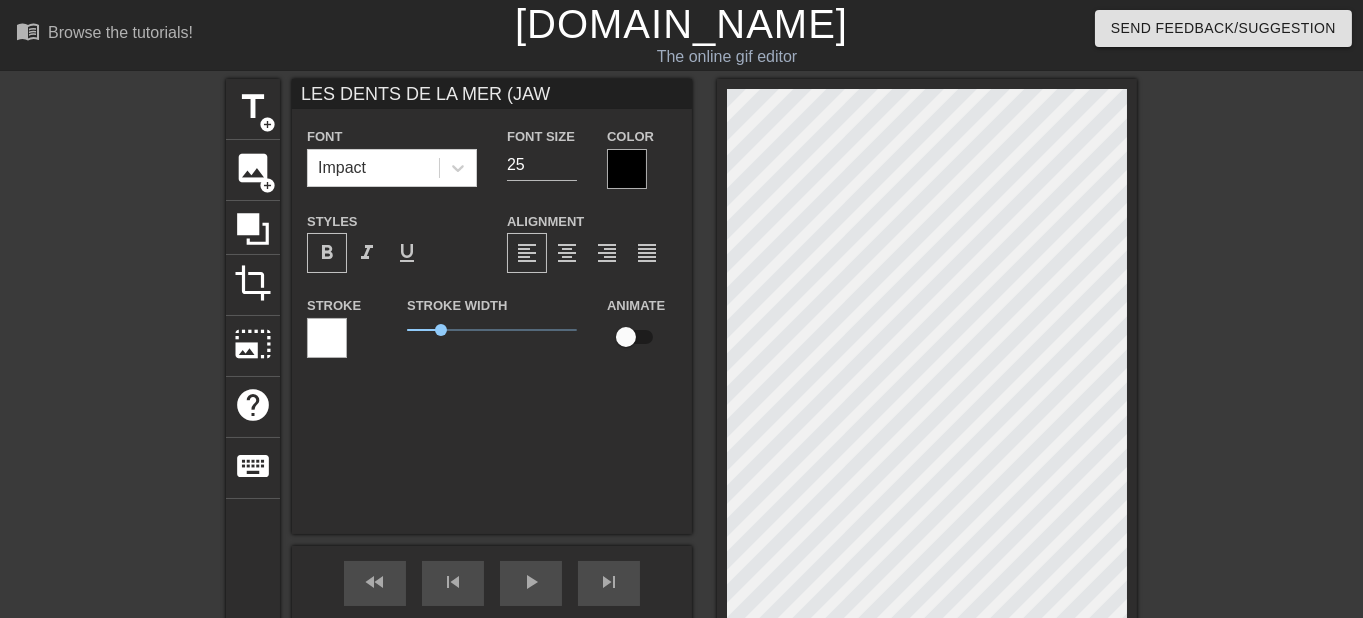 scroll, scrollTop: 0, scrollLeft: 11, axis: horizontal 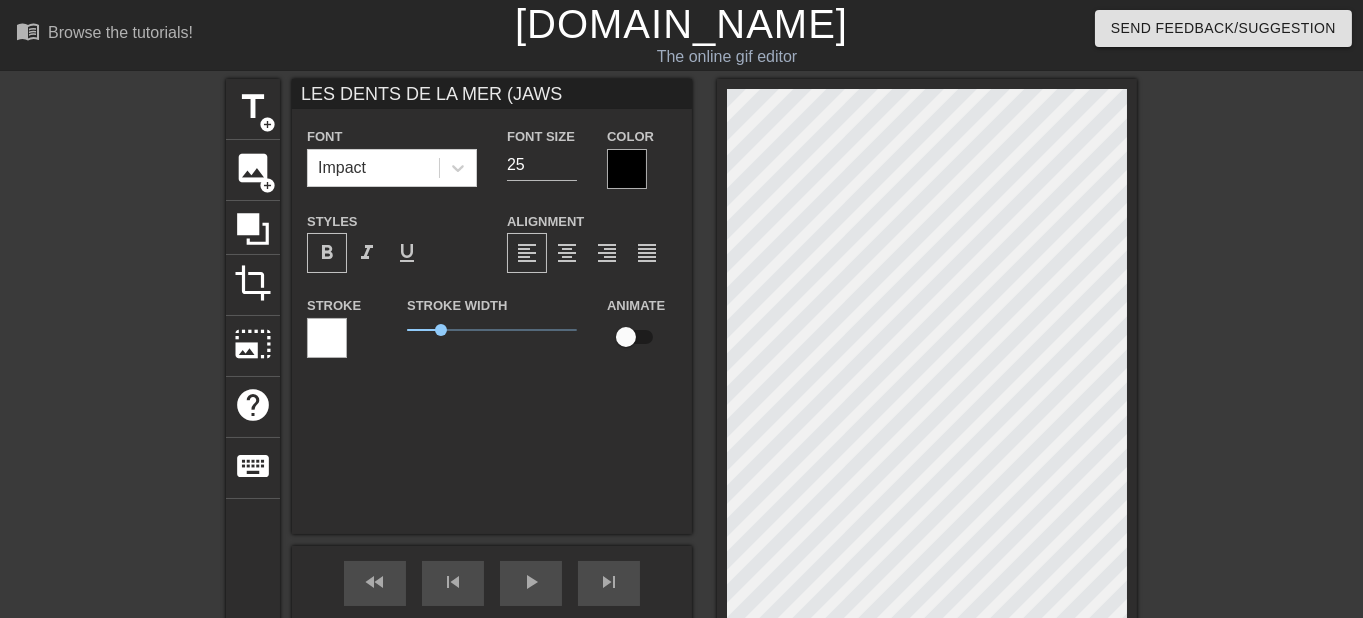 type on "LES DENTS DE LA MER (JAWS)" 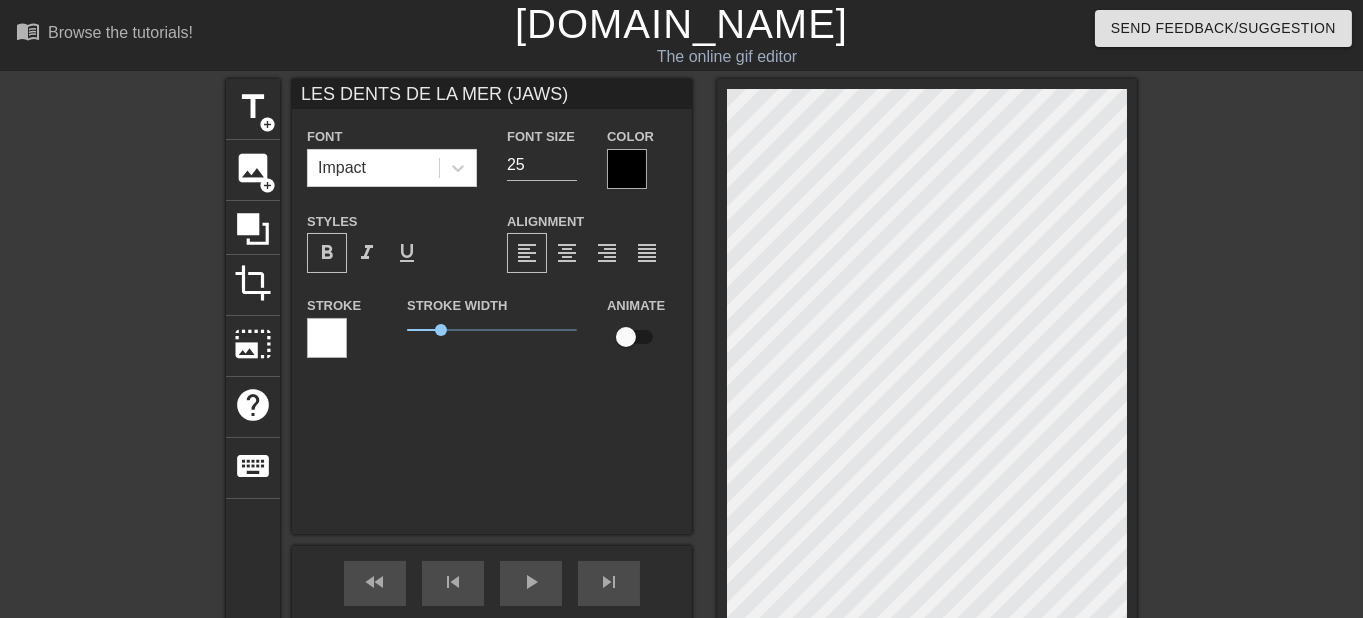 type on "LES DENTS DE LA MER (JAWS)" 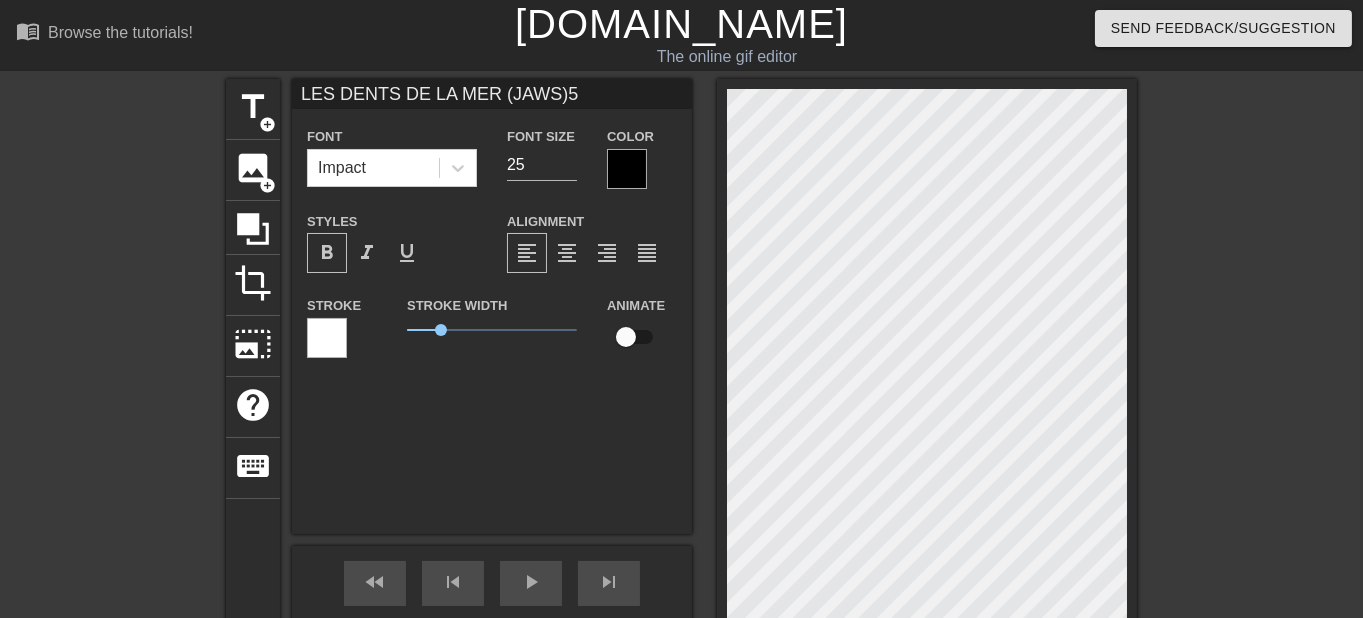 type on "LES DENTS DE LA MER (JAWS)5" 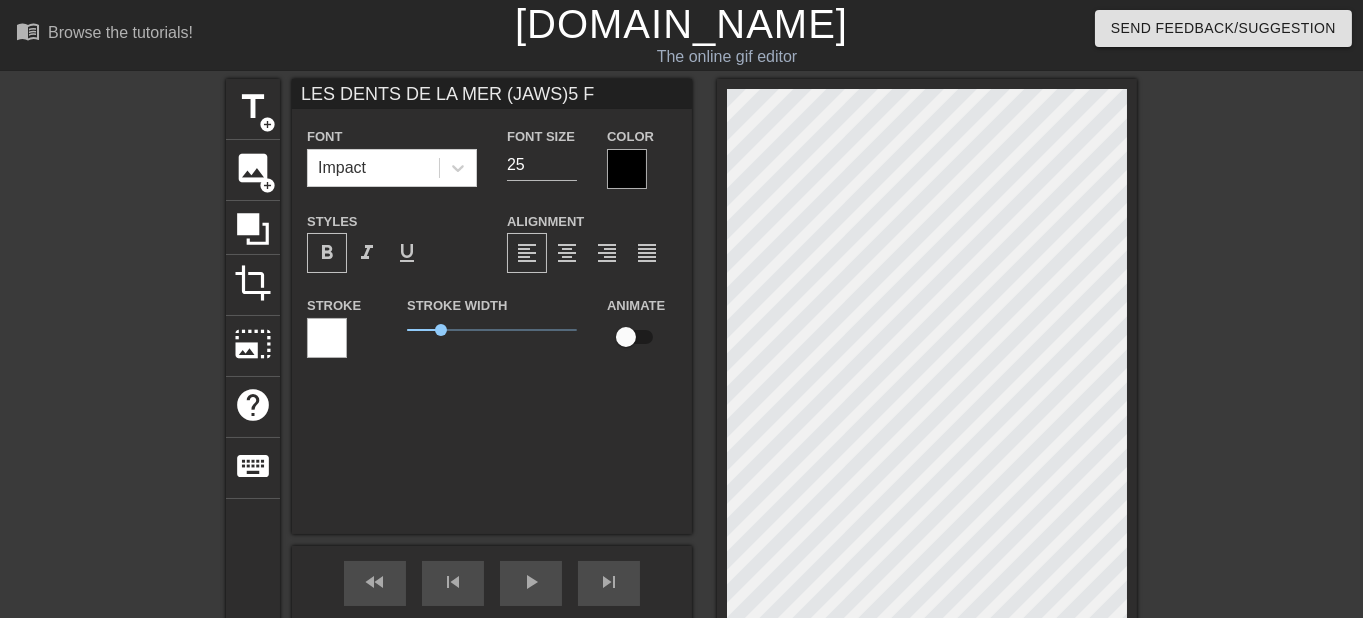 type on "LES DENTS DE LA MER (JAWS)5 FI" 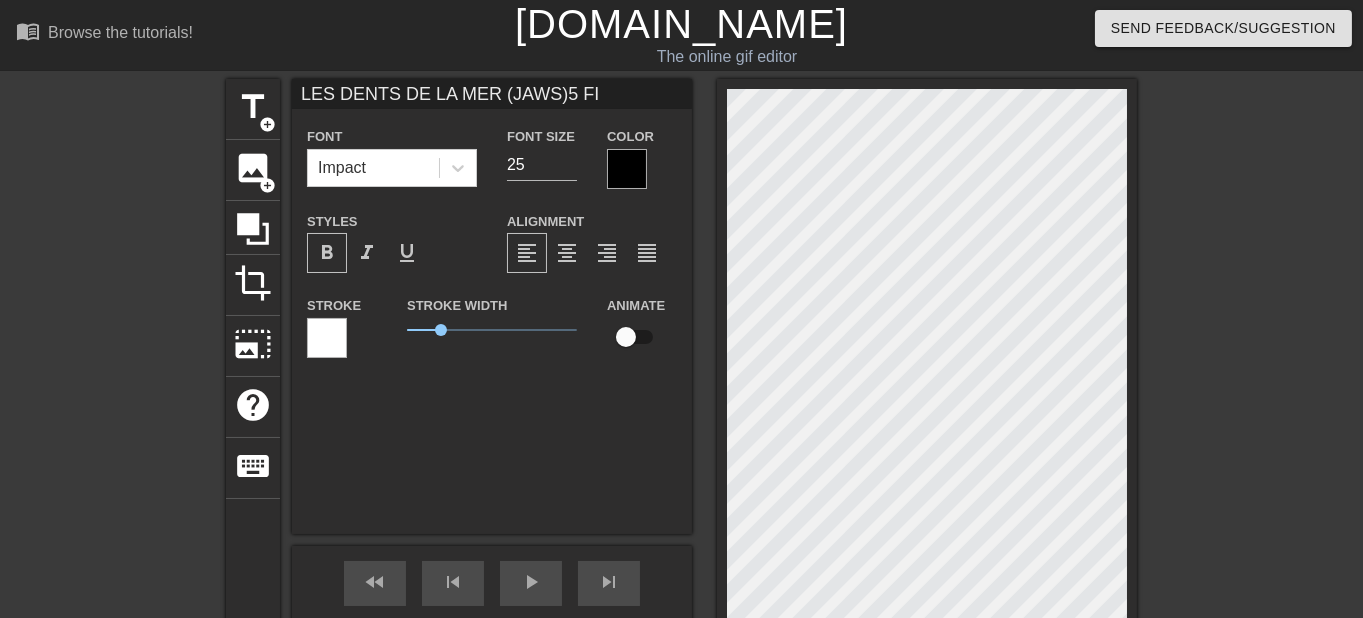 type on "LES DENTS DE LA MER (JAWS)5 FIL" 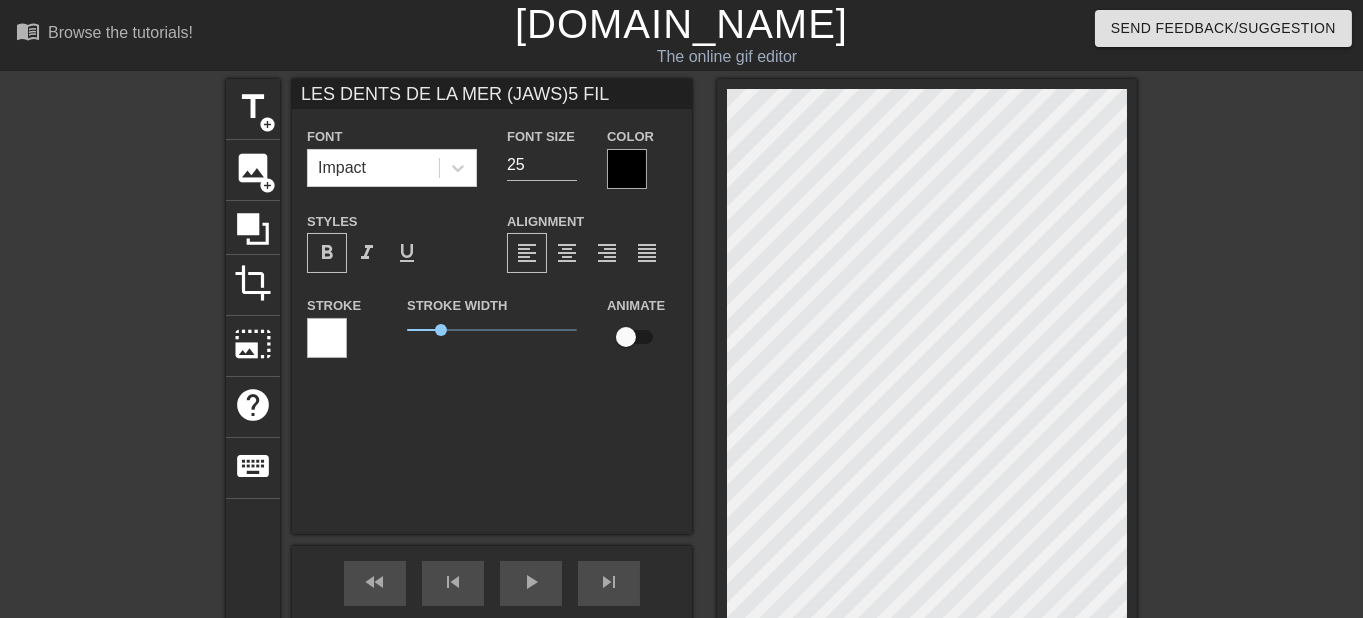 type on "LES DENTS DE LA MER (JAWS)5 FILM" 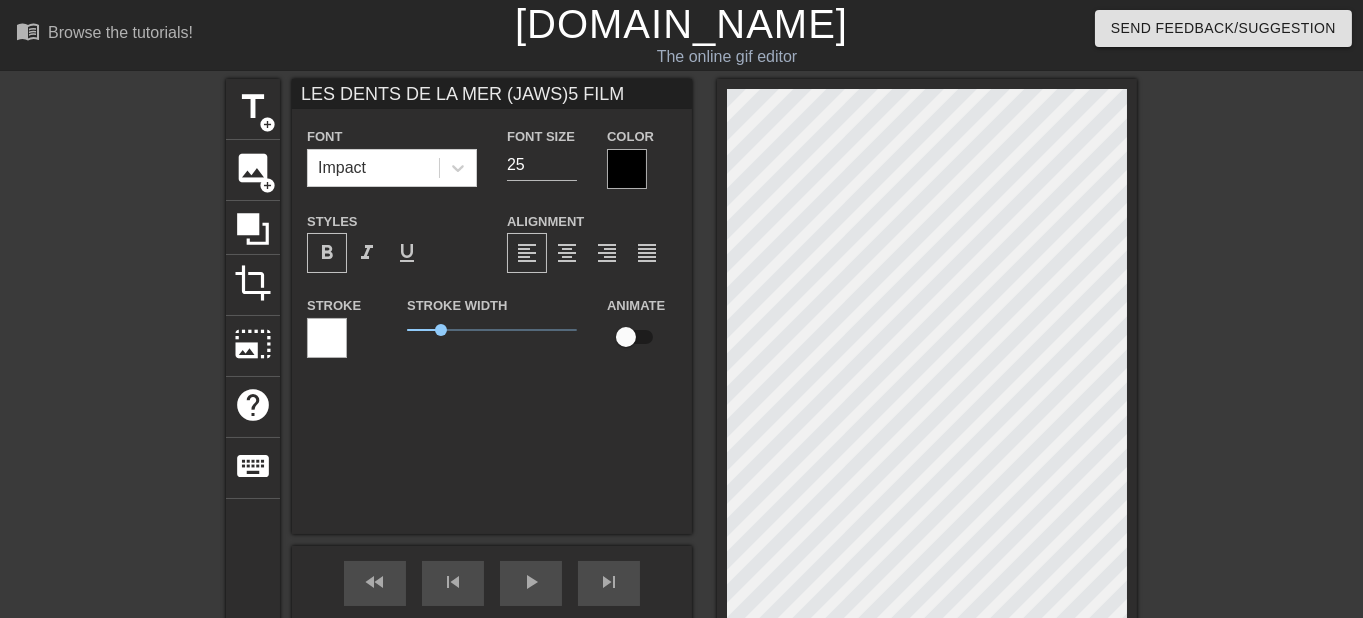 type on "LES DENTS DE LA MER (JAWS)5 FILMS" 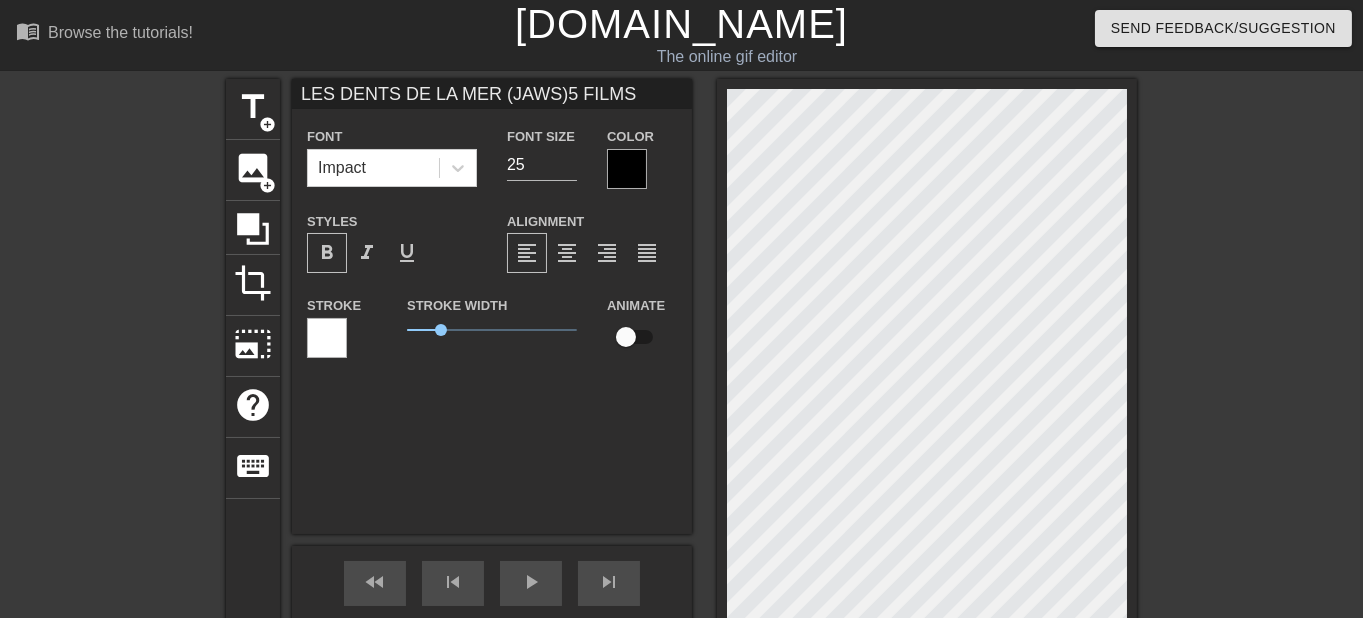 scroll, scrollTop: 1, scrollLeft: 2, axis: both 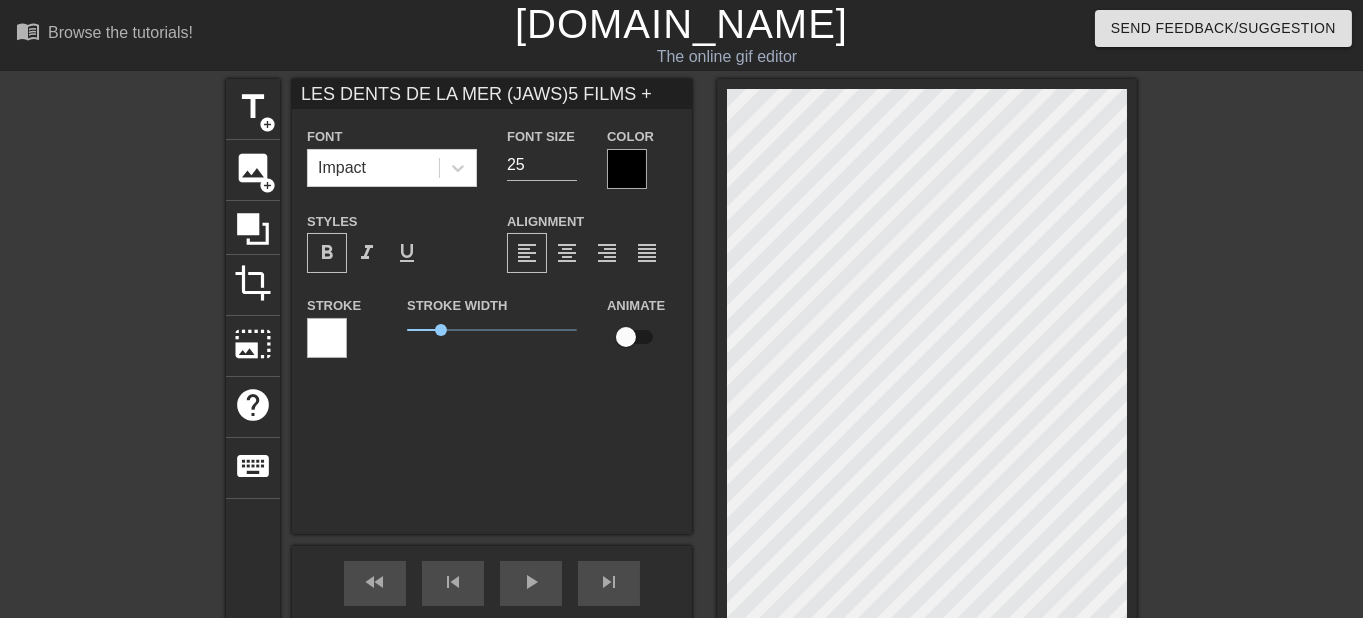 type on "LES DENTS DE LA MER (JAWS)
5 FILMS +" 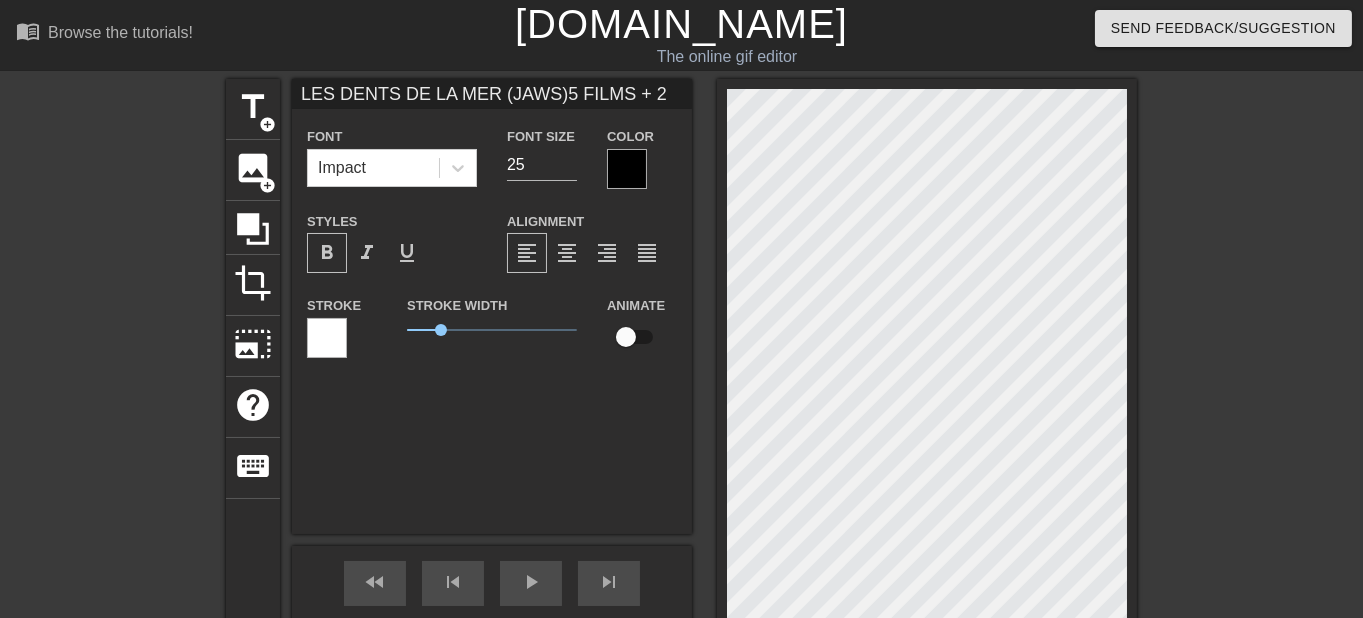 scroll, scrollTop: 1, scrollLeft: 4, axis: both 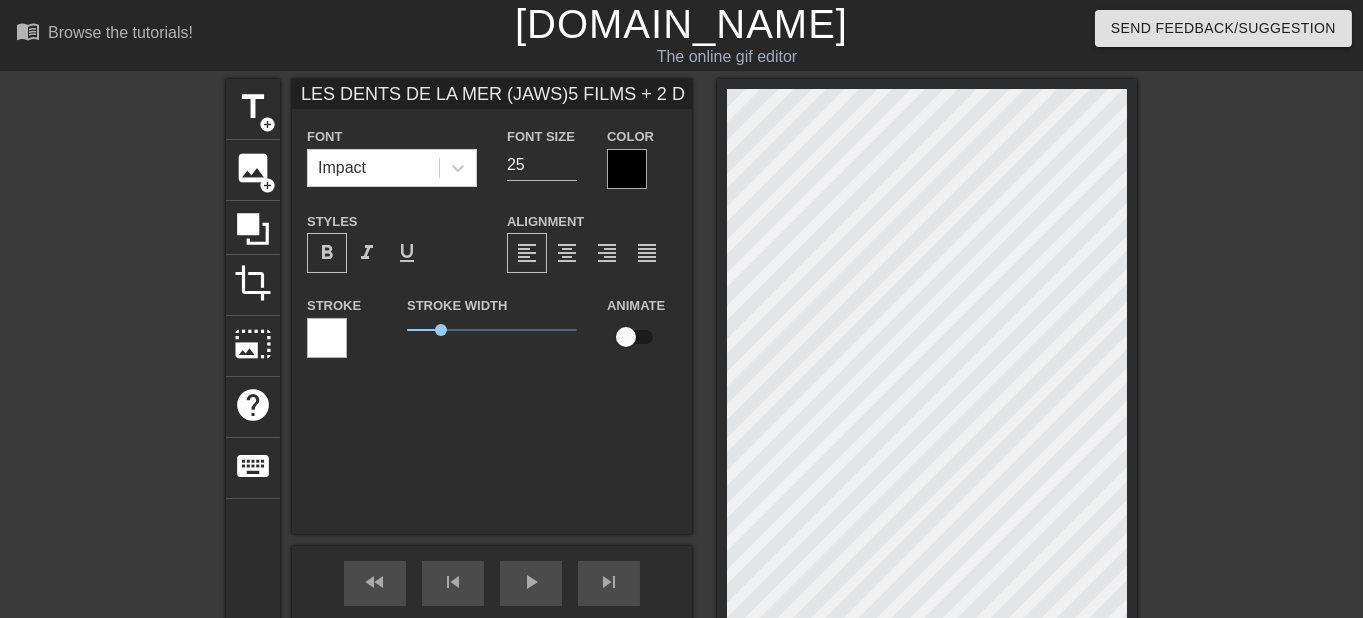 type on "LES DENTS DE LA MER (JAWS)5 FILMS + 2 DO" 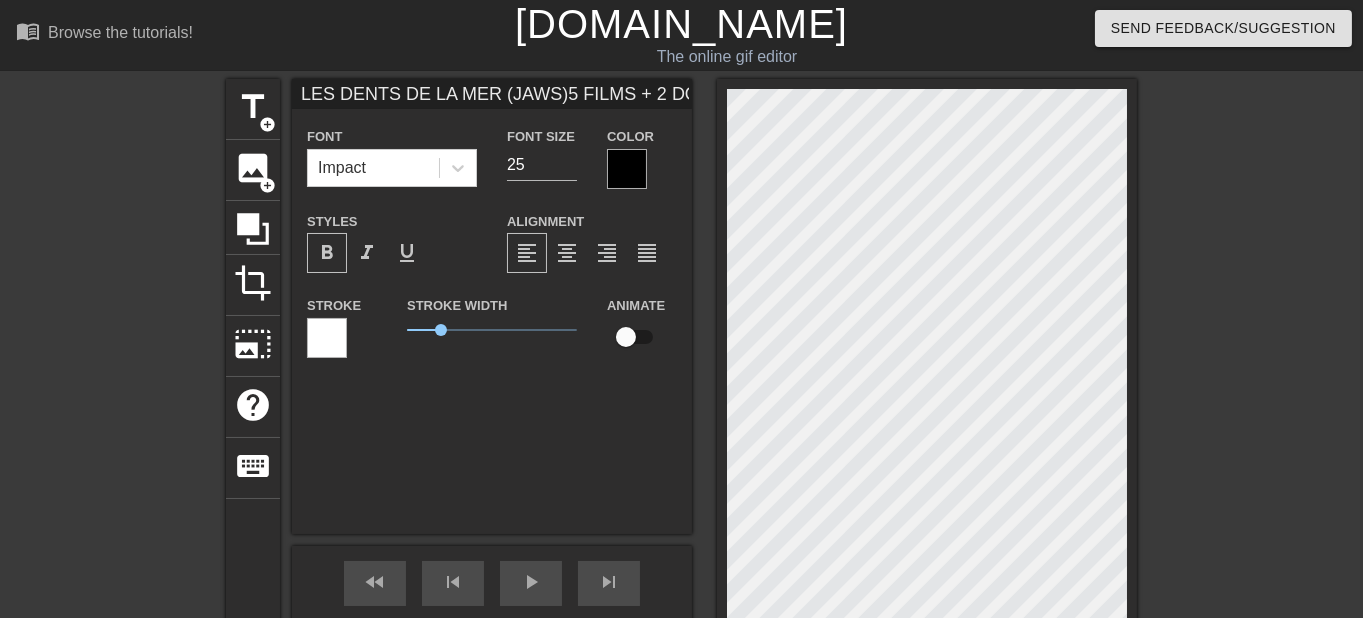 type on "LES DENTS DE LA MER (JAWS)
5 FILMS + 2 DOC" 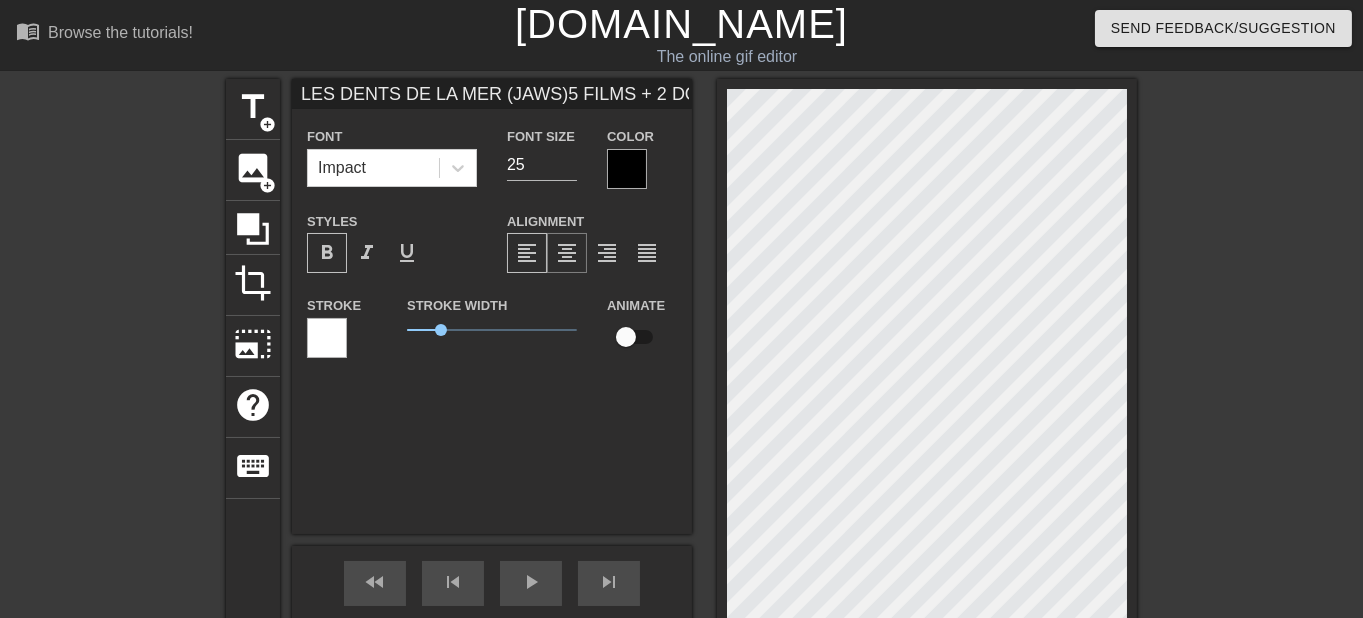 click on "format_align_center" at bounding box center [567, 253] 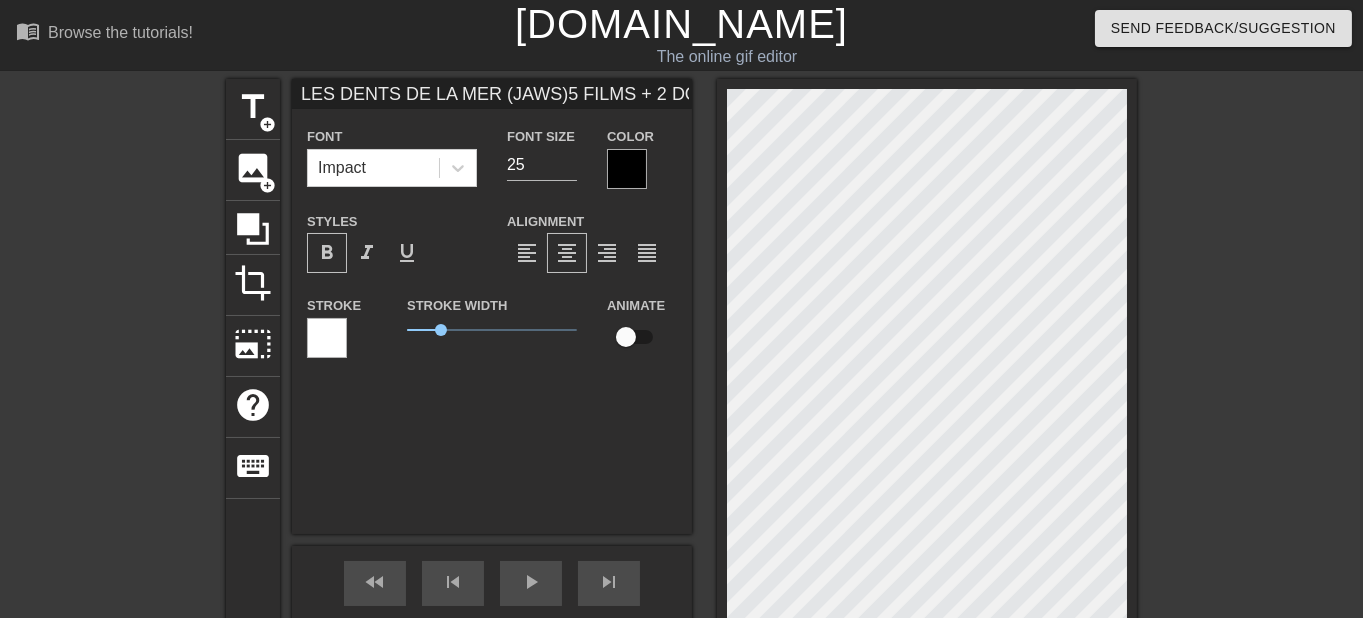 scroll, scrollTop: 3, scrollLeft: 5, axis: both 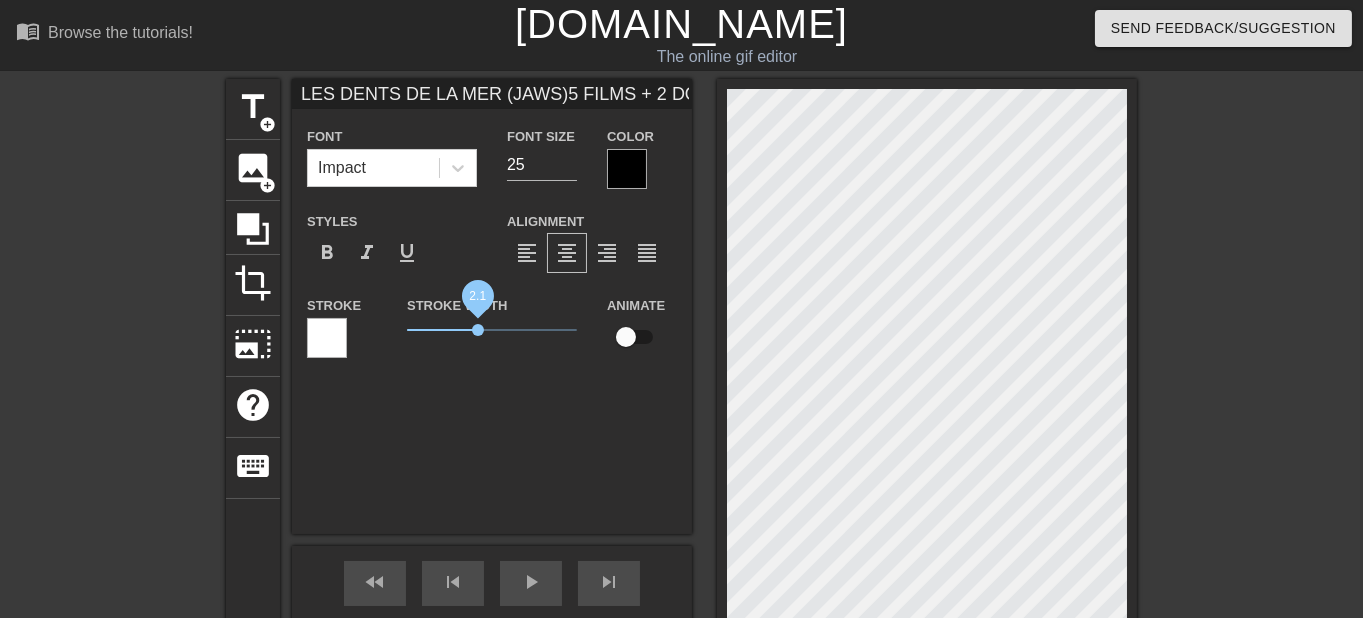 drag, startPoint x: 426, startPoint y: 327, endPoint x: 467, endPoint y: 333, distance: 41.4367 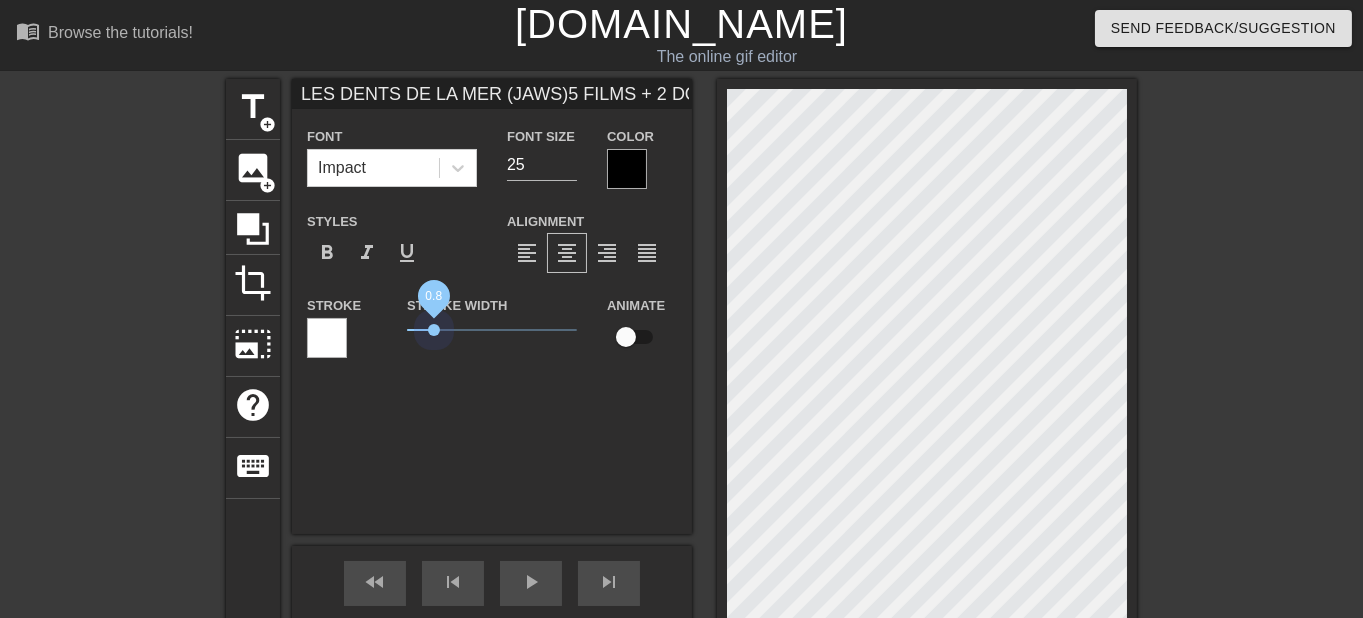 drag, startPoint x: 469, startPoint y: 340, endPoint x: 423, endPoint y: 342, distance: 46.043457 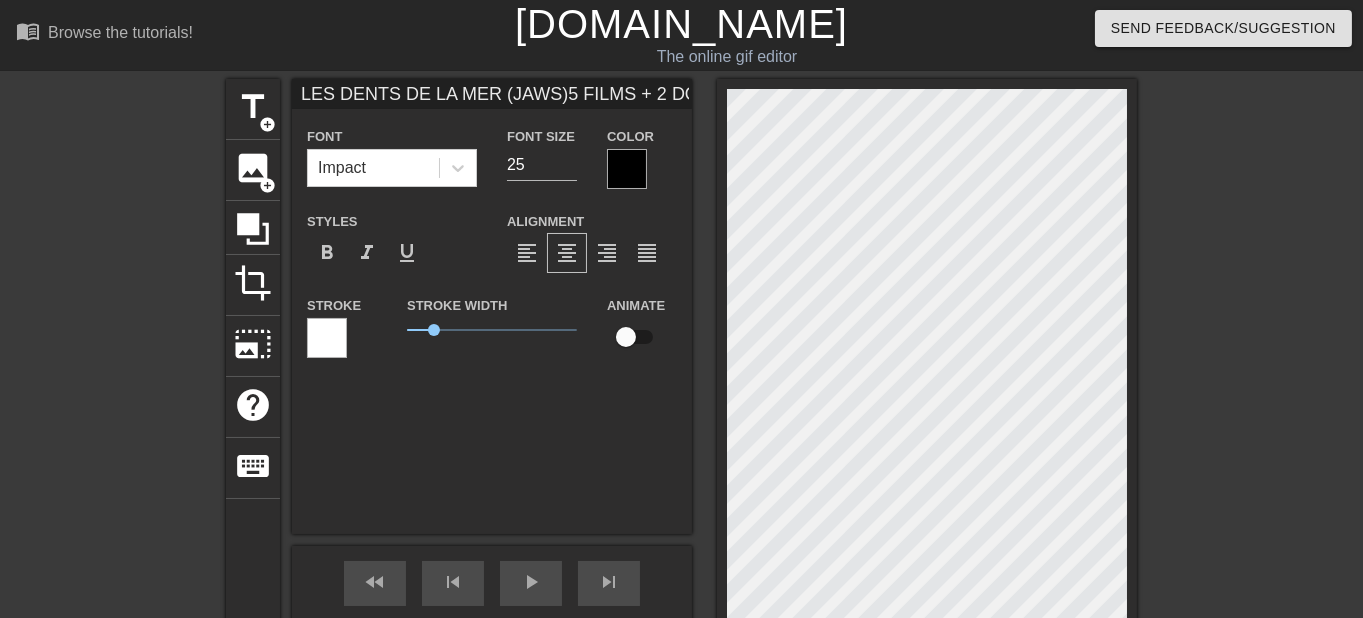 click on "title add_circle image add_circle crop photo_size_select_large help keyboard LES DENTS DE LA MER (JAWS)5 FILMS + 2 DOCUMENTAIRESDISPOS sur GOURDY en MULTI1080p.720p Font Impact Font Size 25 Color Styles format_bold format_italic format_underline Alignment format_align_left format_align_center format_align_right format_align_justify Stroke Stroke Width 0.8 Animate fast_rewind skip_previous play_arrow skip_next Make Private Generate Gif double_arrow" at bounding box center [681, 394] 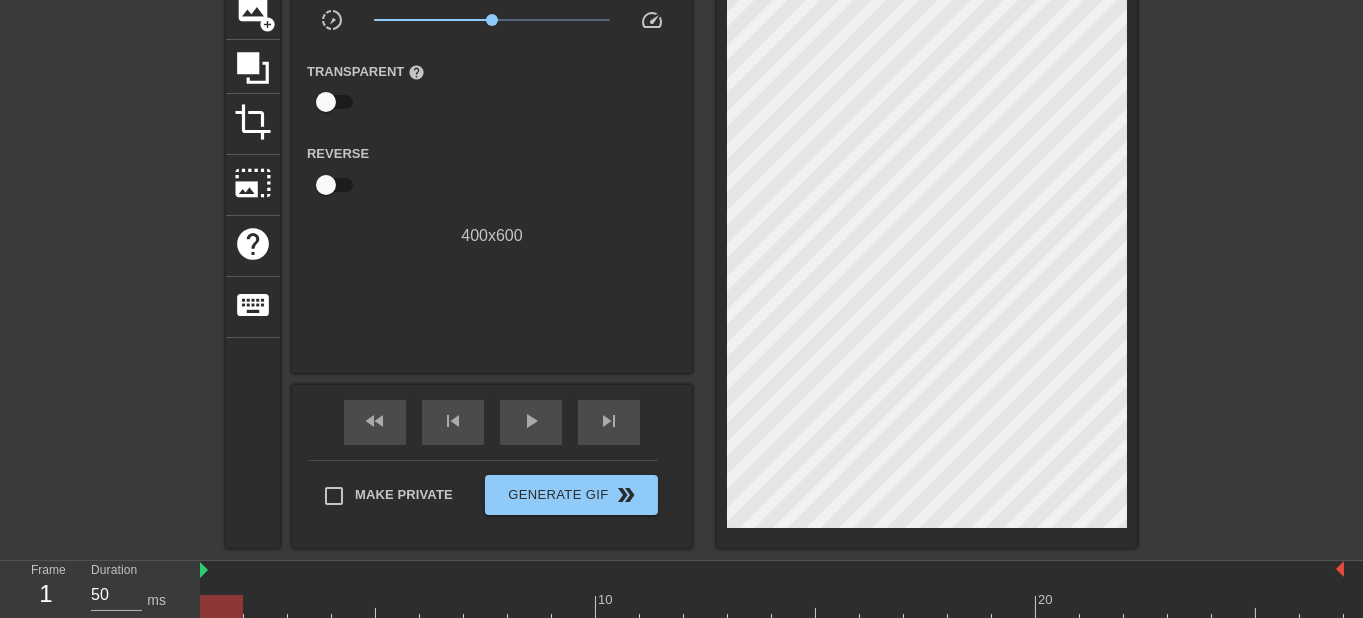 scroll, scrollTop: 215, scrollLeft: 0, axis: vertical 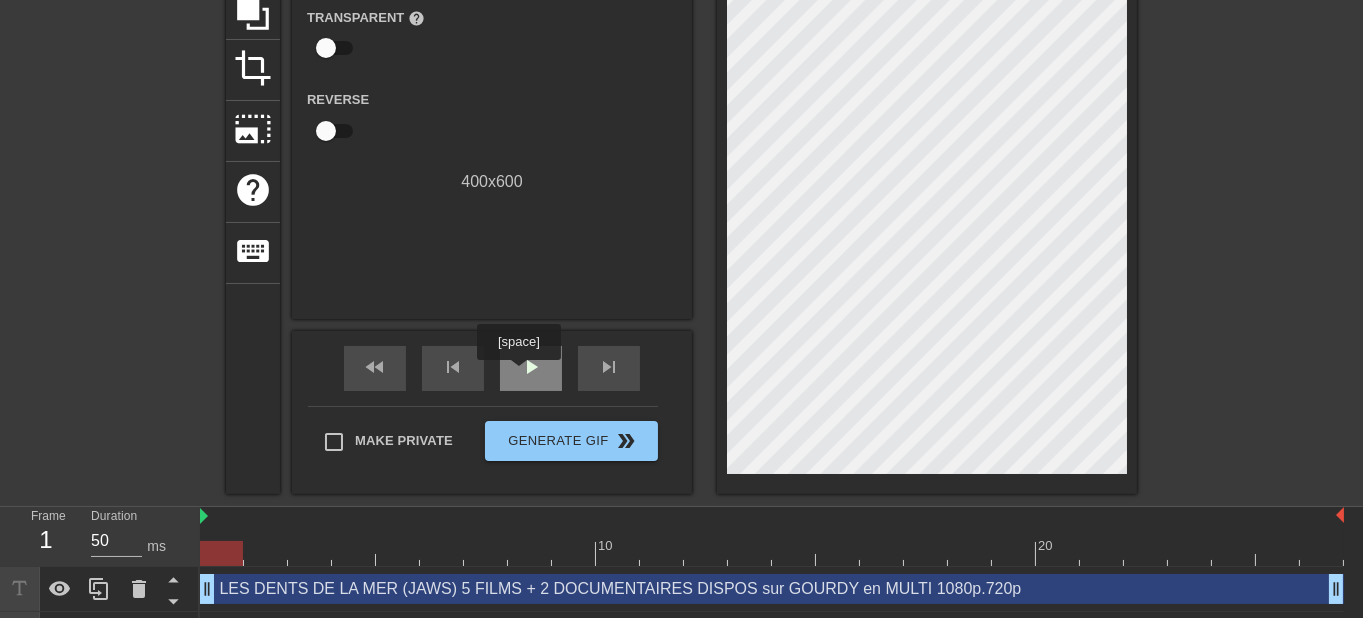 click on "play_arrow" at bounding box center (531, 367) 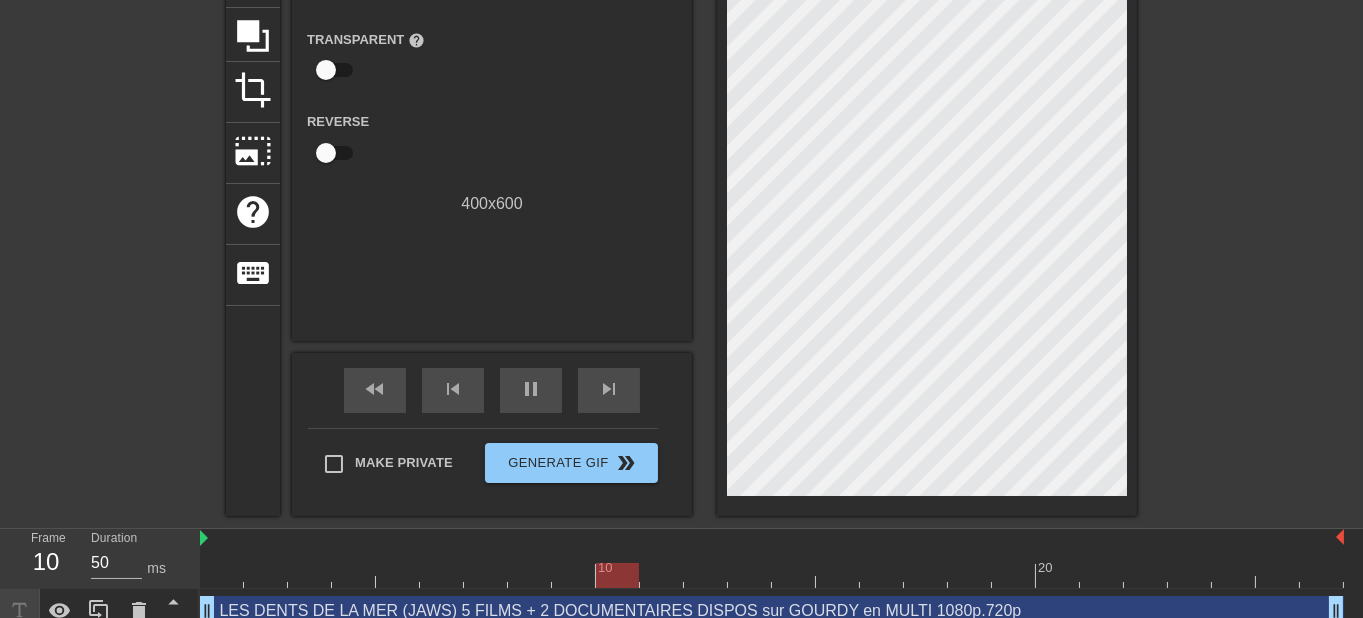 scroll, scrollTop: 257, scrollLeft: 0, axis: vertical 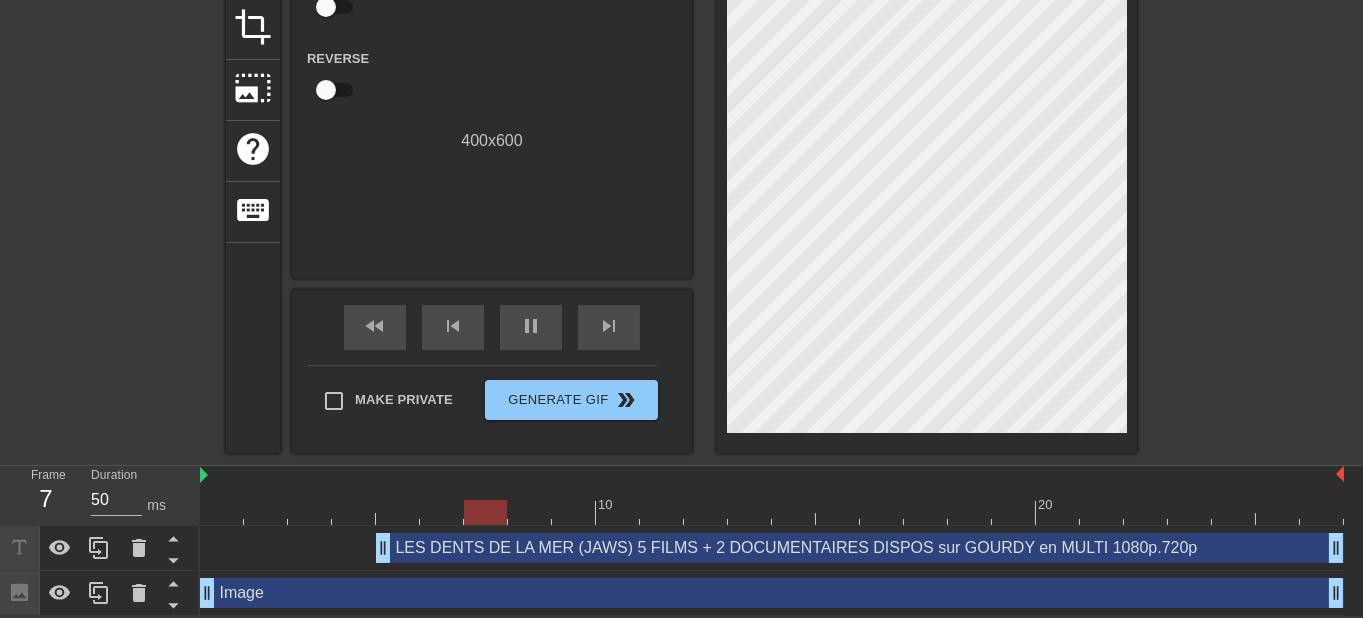 drag, startPoint x: 209, startPoint y: 548, endPoint x: 403, endPoint y: 556, distance: 194.16487 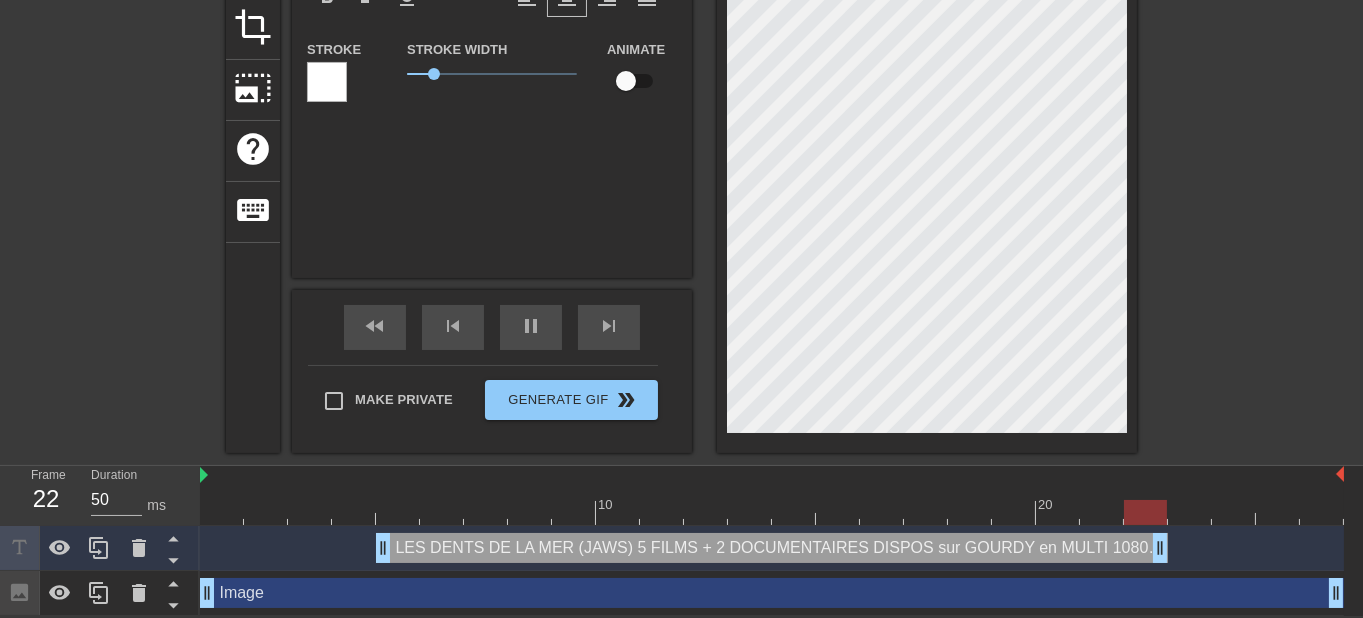drag, startPoint x: 1335, startPoint y: 550, endPoint x: 1154, endPoint y: 540, distance: 181.27603 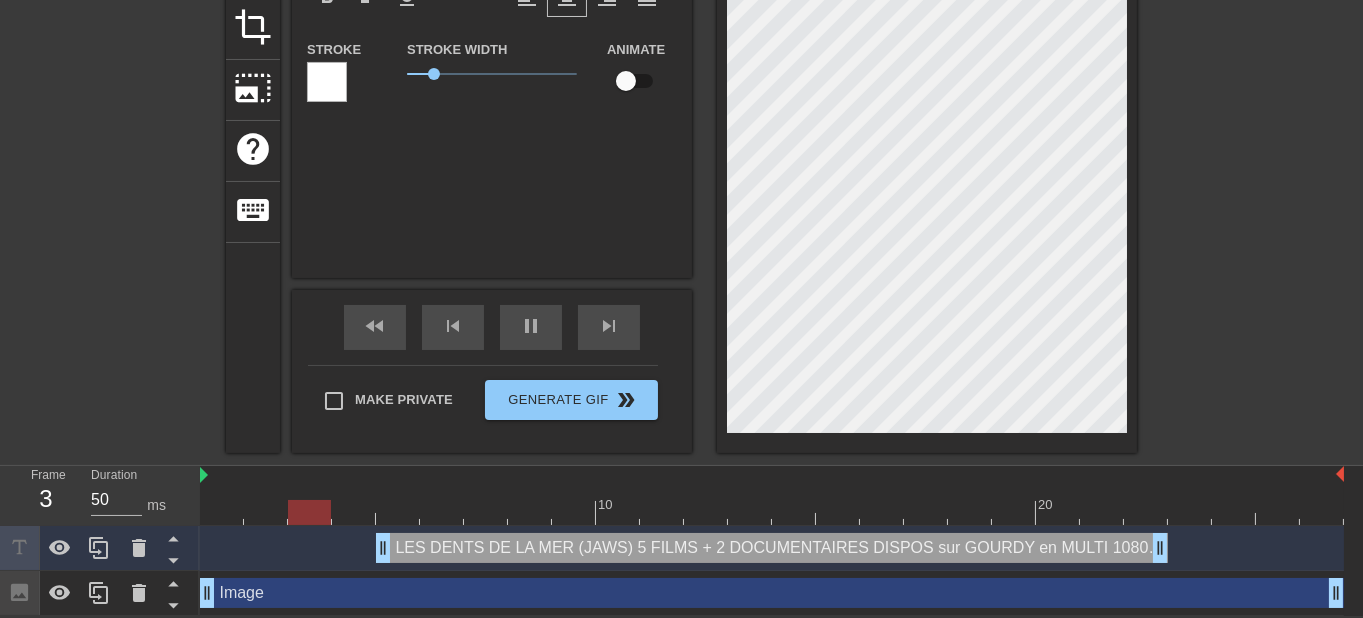 click on "title add_circle image add_circle crop photo_size_select_large help keyboard LES DENTS DE LA MER (JAWS)5 FILMS + 2 DOCUMENTAIRESDISPOS sur GOURDY en MULTI1080p.720p Font Impact Font Size 25 Color Styles format_bold format_italic format_underline Alignment format_align_left format_align_center format_align_right format_align_justify Stroke Stroke Width 0.8 Animate fast_rewind skip_previous pause skip_next Make Private Generate Gif double_arrow" at bounding box center (681, 138) 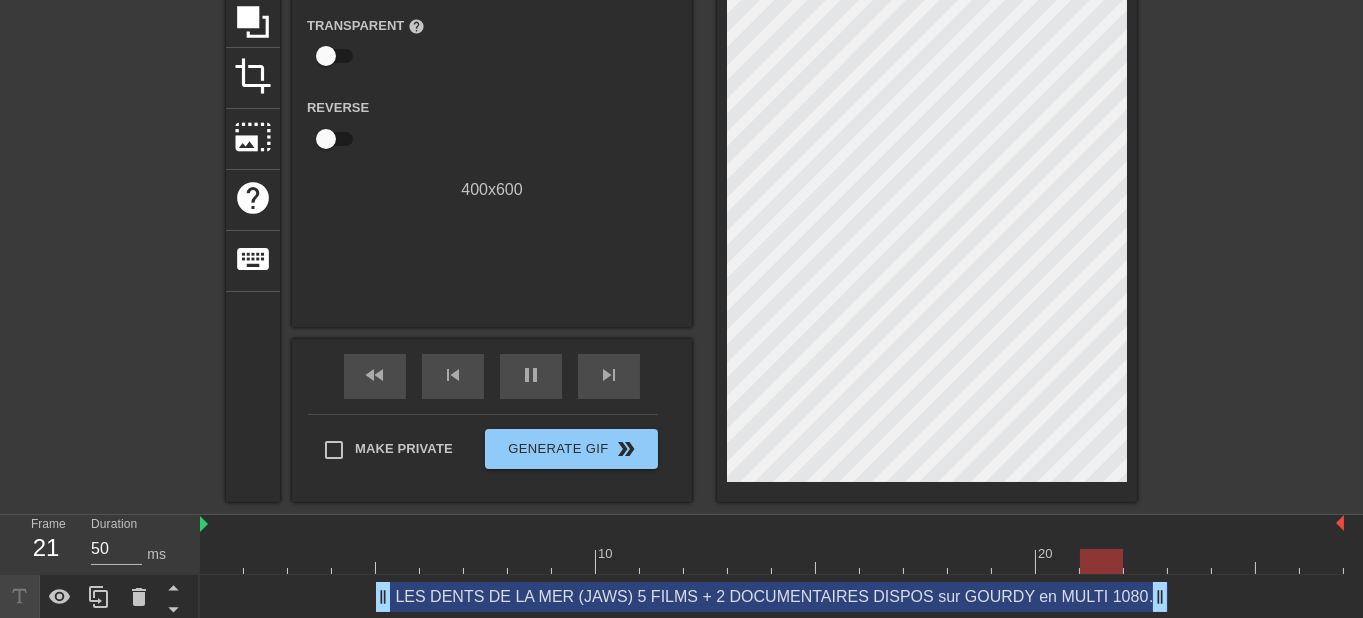 scroll, scrollTop: 257, scrollLeft: 0, axis: vertical 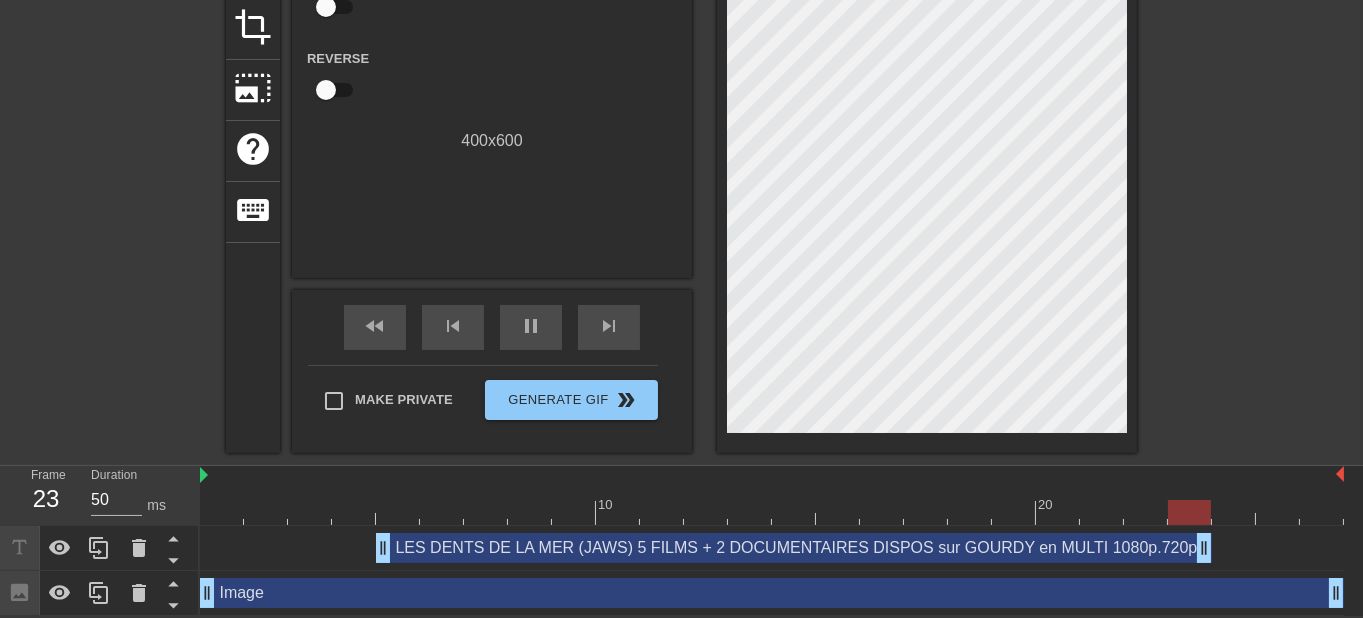 drag, startPoint x: 1162, startPoint y: 550, endPoint x: 1227, endPoint y: 548, distance: 65.03076 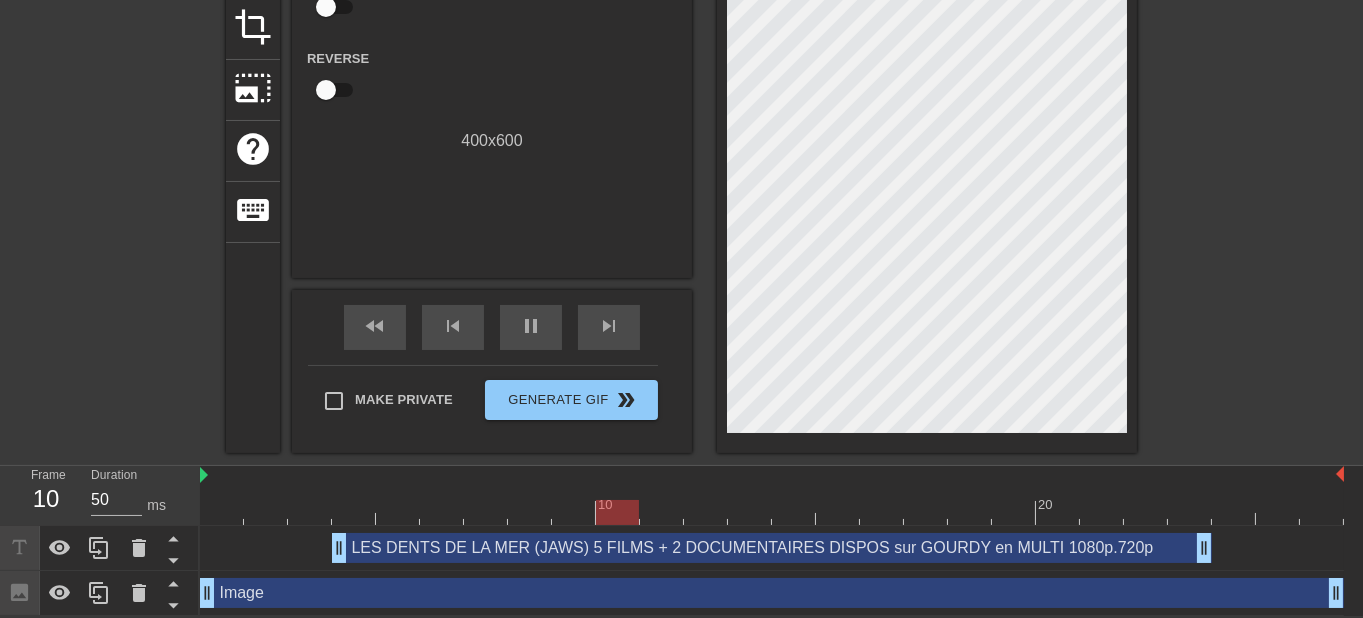 drag, startPoint x: 380, startPoint y: 550, endPoint x: 334, endPoint y: 552, distance: 46.043457 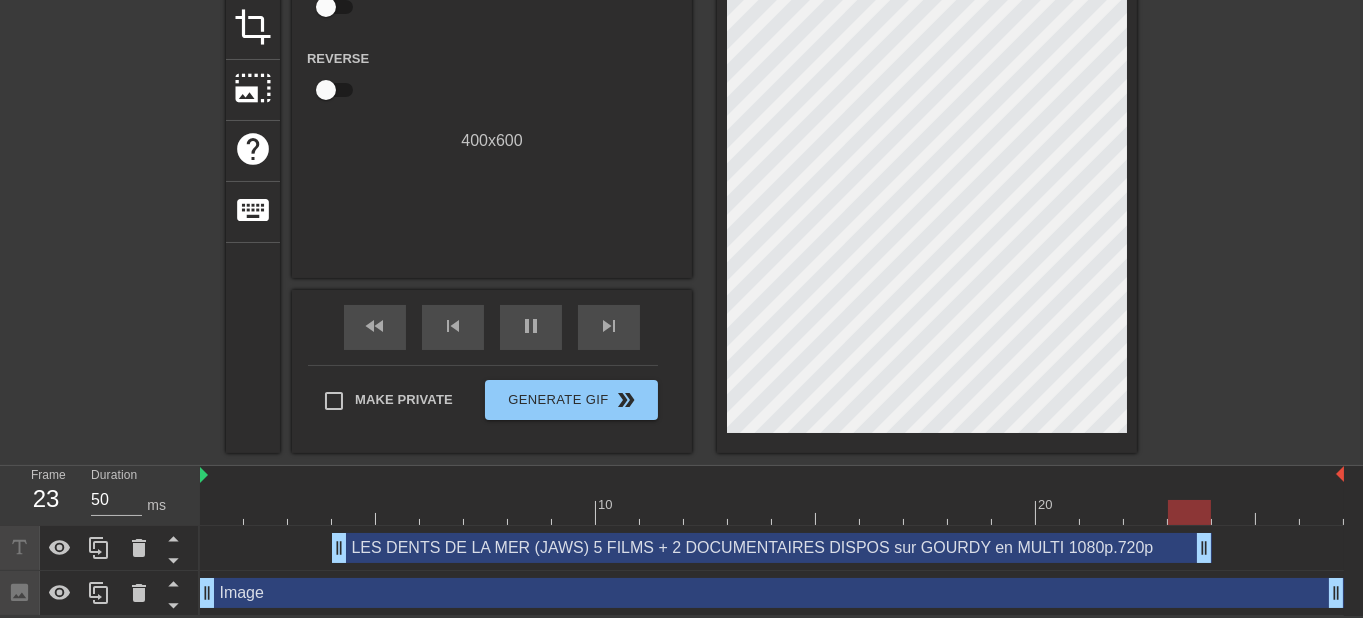 click on "title add_circle image add_circle crop photo_size_select_large help keyboard Gif Settings Speed slow_motion_video x1.00 speed Transparent help Reverse 400  x  600 fast_rewind skip_previous pause skip_next Make Private Generate Gif double_arrow" at bounding box center (681, 138) 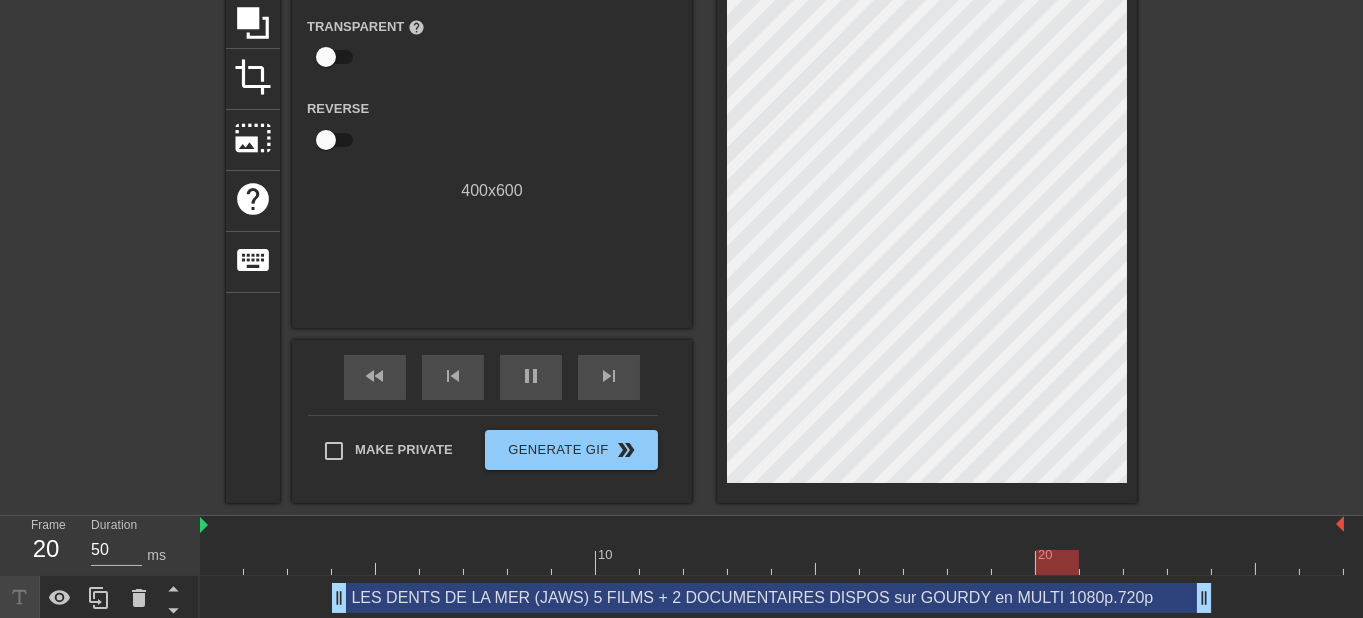 scroll, scrollTop: 257, scrollLeft: 0, axis: vertical 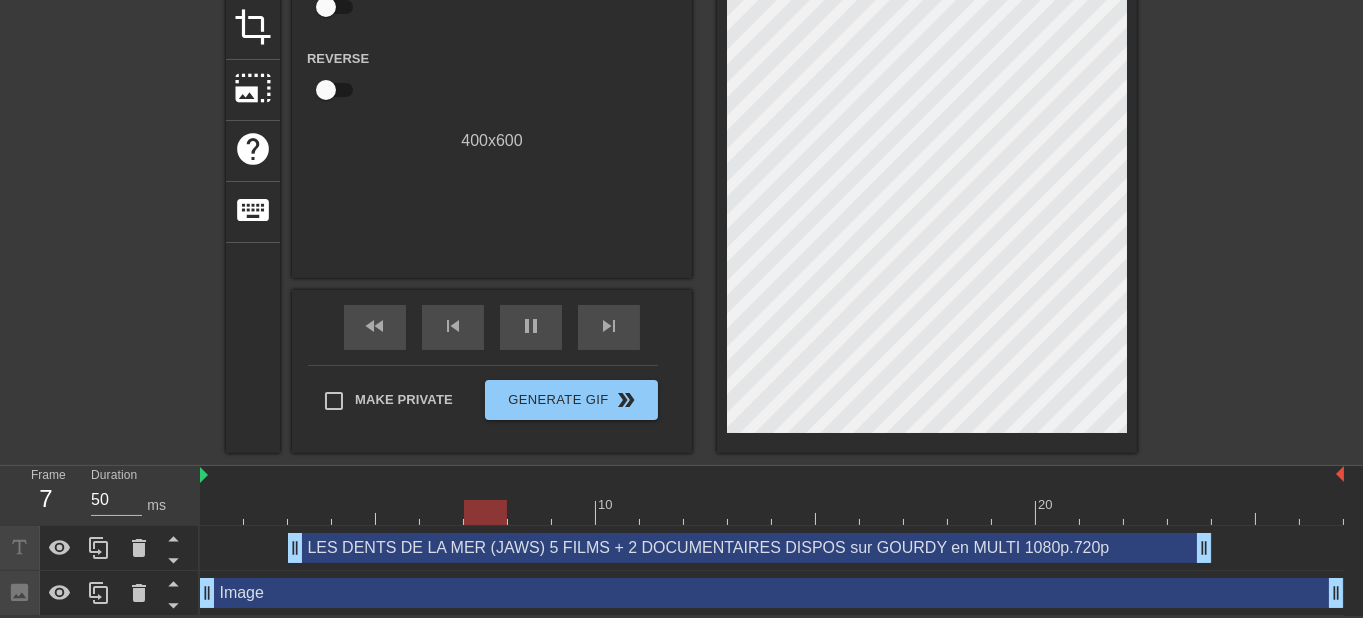 drag, startPoint x: 336, startPoint y: 549, endPoint x: 297, endPoint y: 545, distance: 39.20459 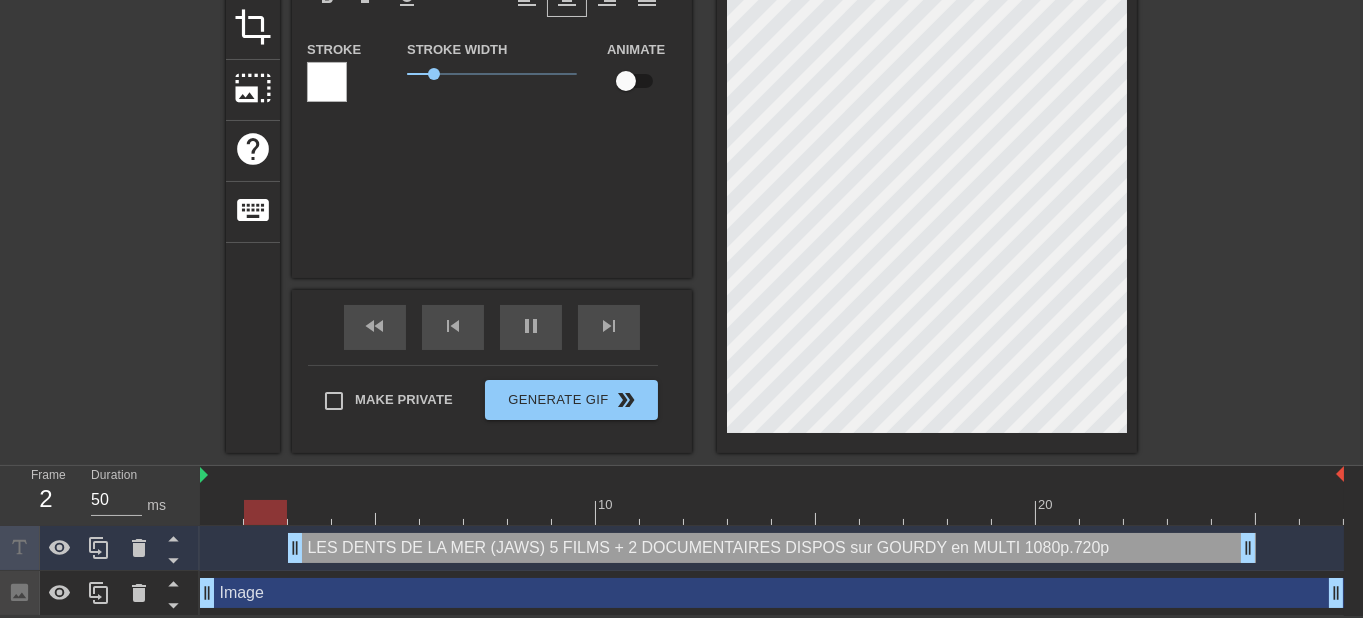 drag, startPoint x: 1206, startPoint y: 550, endPoint x: 1242, endPoint y: 547, distance: 36.124783 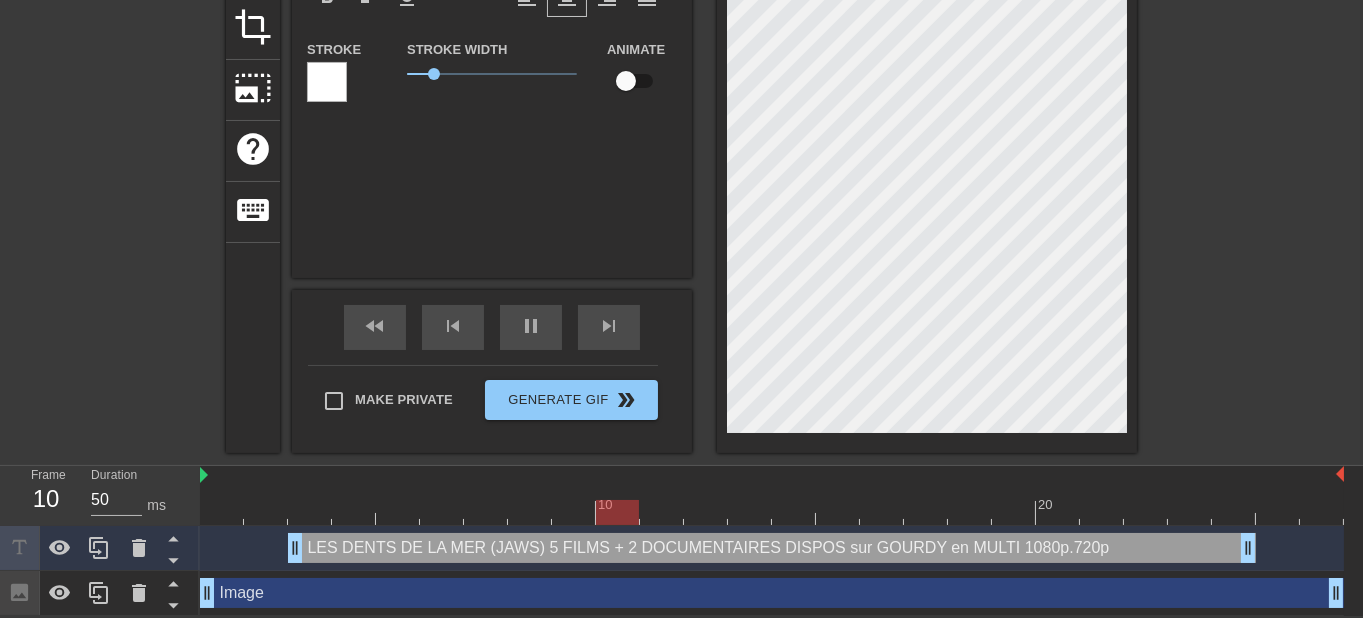 click on "title add_circle image add_circle crop photo_size_select_large help keyboard LES DENTS DE LA MER (JAWS)5 FILMS + 2 DOCUMENTAIRESDISPOS sur GOURDY en MULTI1080p.720p Font Impact Font Size 25 Color Styles format_bold format_italic format_underline Alignment format_align_left format_align_center format_align_right format_align_justify Stroke Stroke Width 0.8 Animate fast_rewind skip_previous pause skip_next Make Private Generate Gif double_arrow" at bounding box center (681, 138) 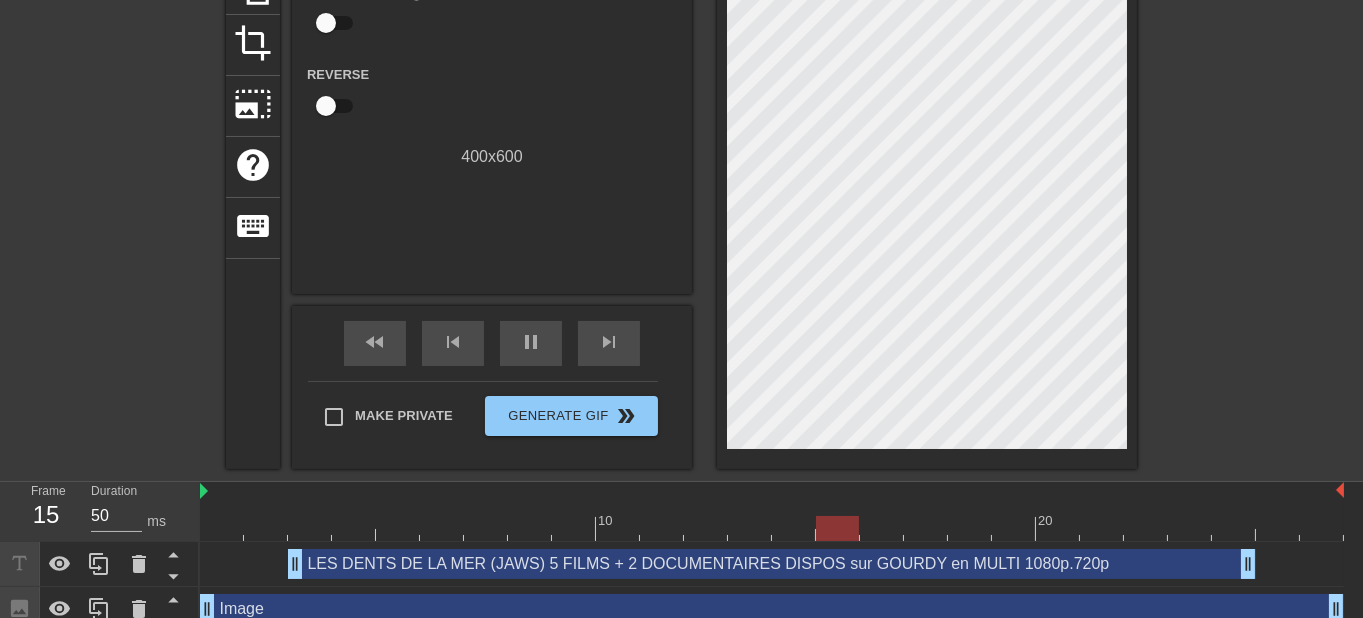 scroll, scrollTop: 257, scrollLeft: 0, axis: vertical 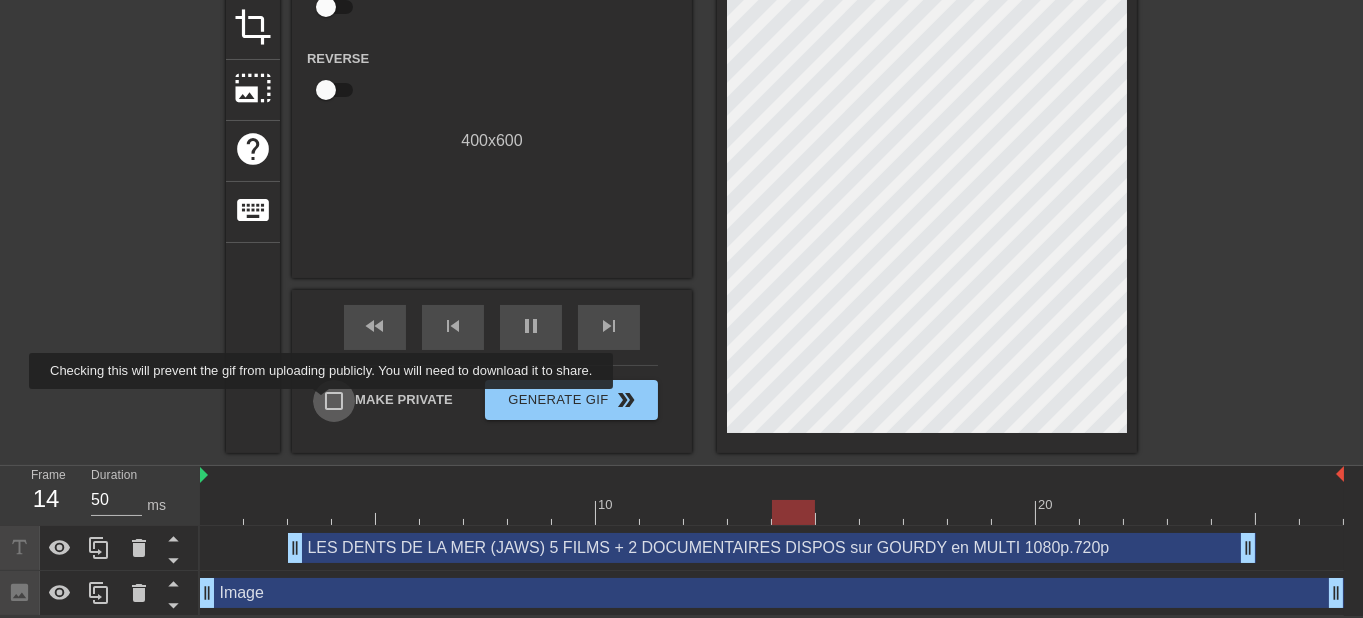 click on "Make Private" at bounding box center [334, 401] 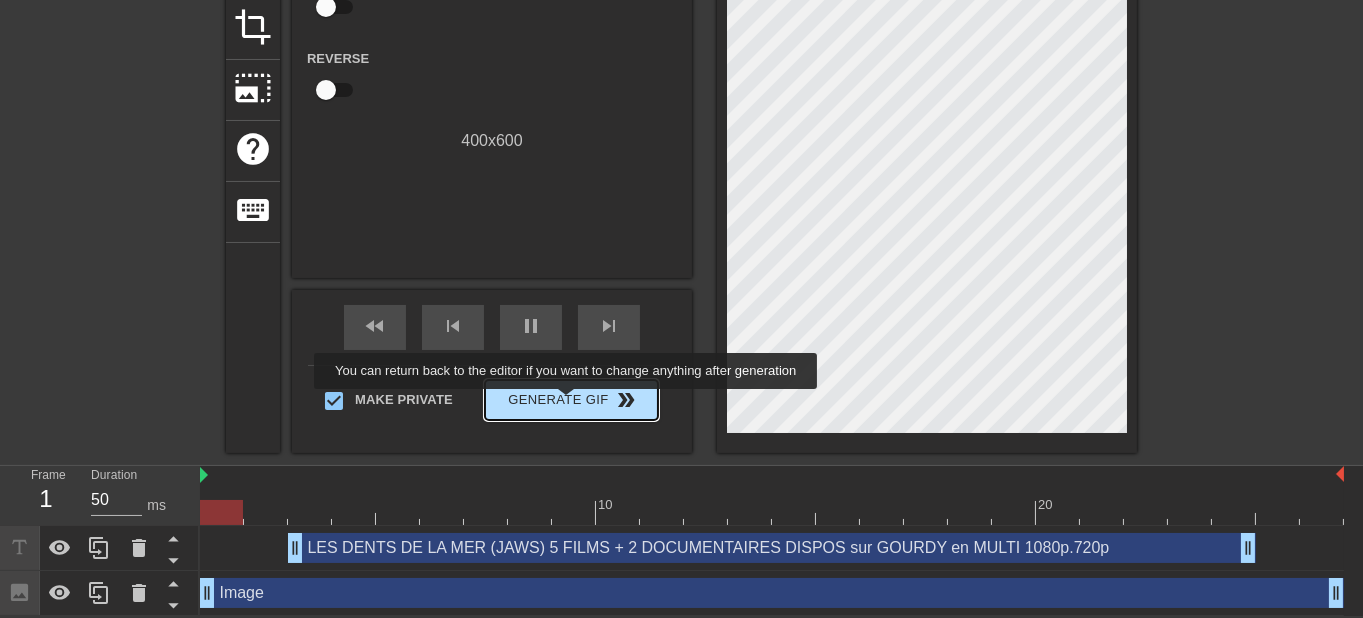 click on "Generate Gif double_arrow" at bounding box center [571, 400] 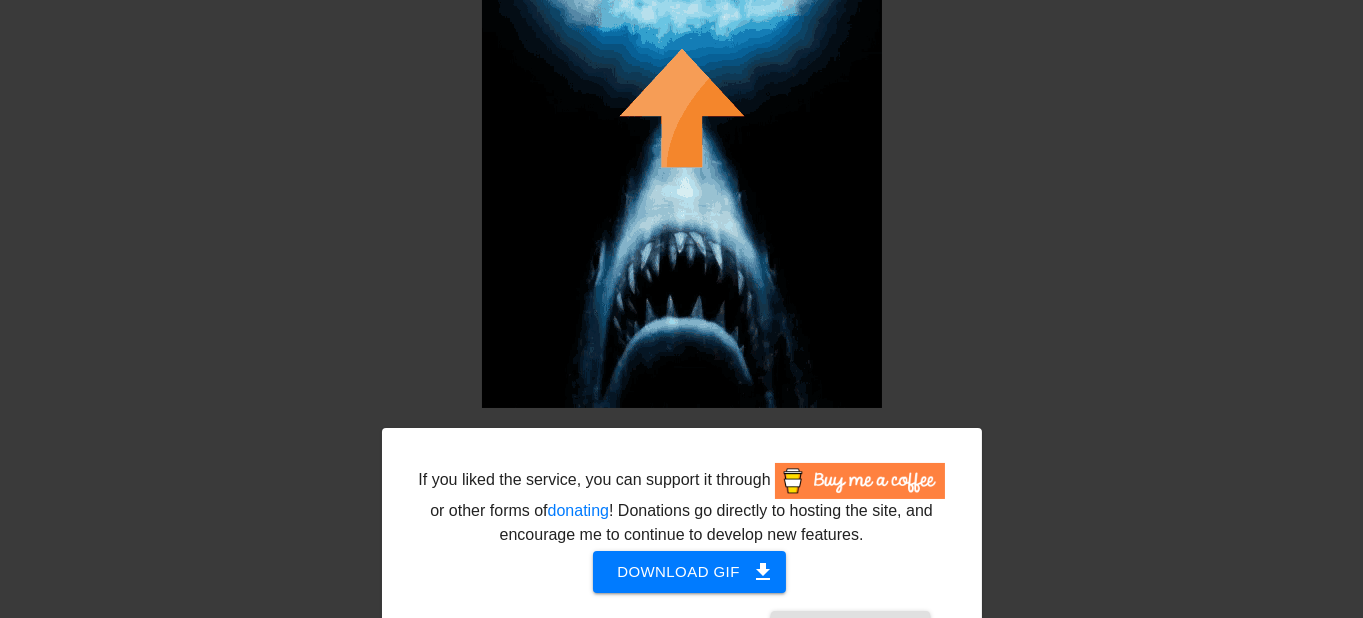 scroll, scrollTop: 336, scrollLeft: 0, axis: vertical 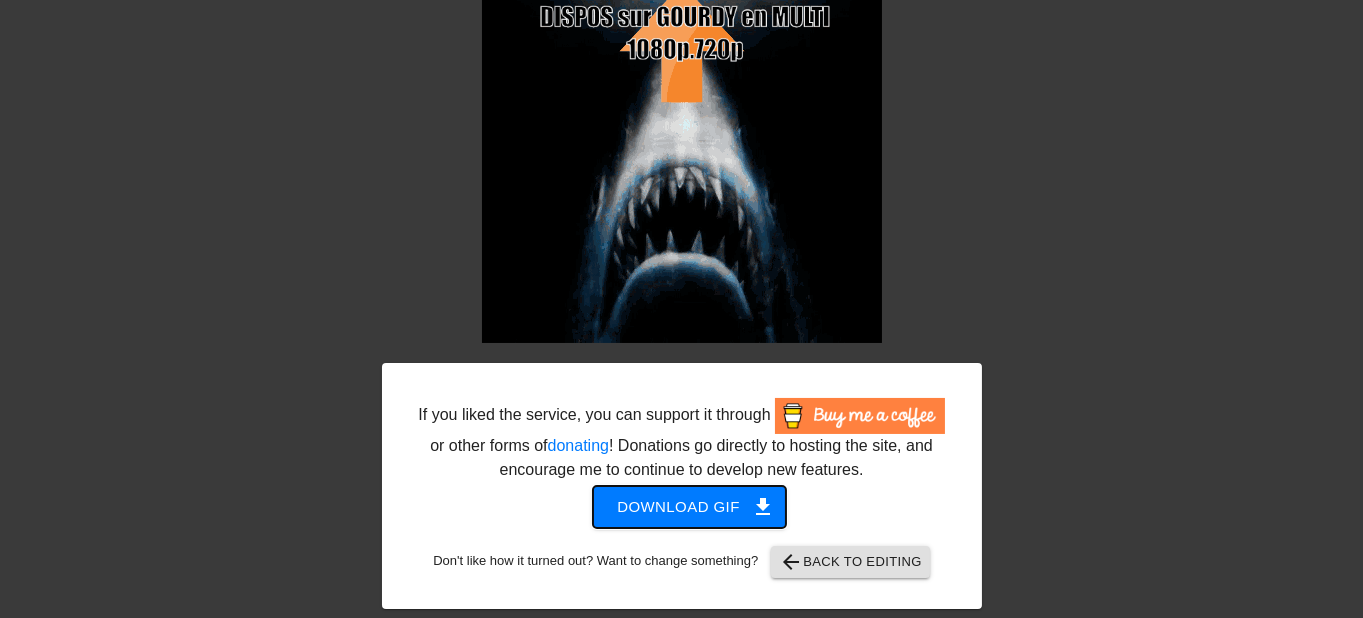 click on "Download gif get_app" at bounding box center (689, 507) 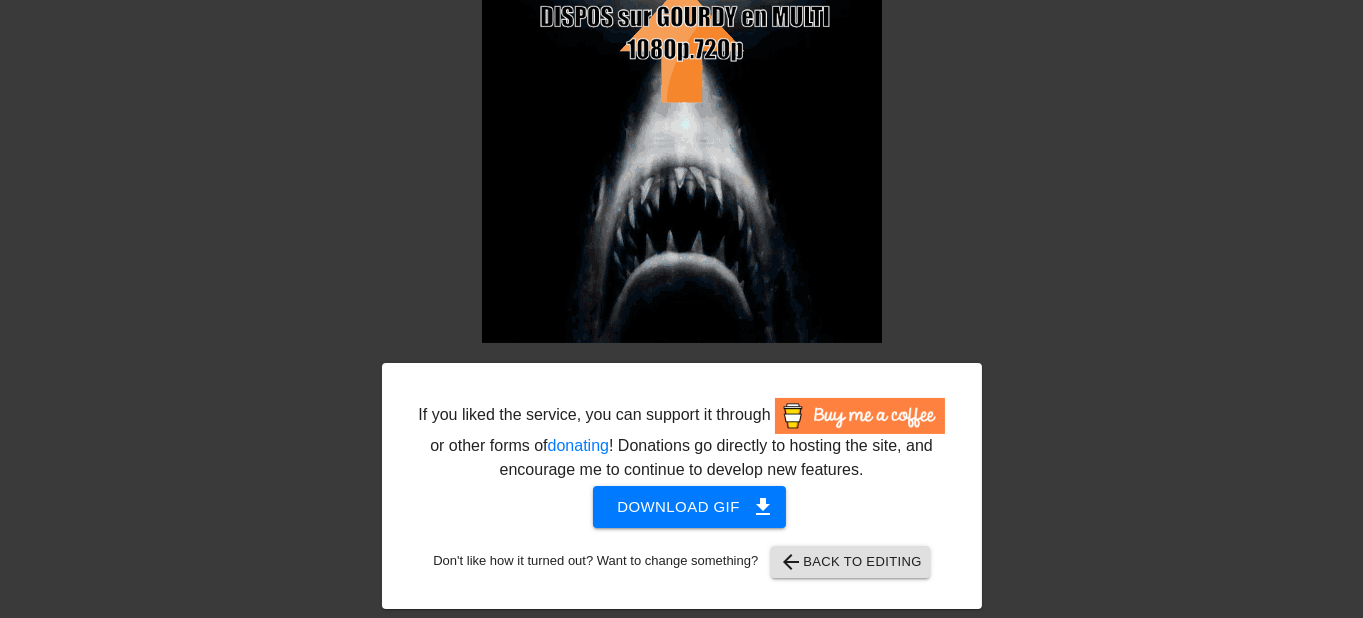 click on "If you liked the service, you can support it through  or other forms of  donating ! Donations go directly to hosting the site, and encourage me to continue to develop new features. Download gif get_app Don't like how it turned out? Want to change something? arrow_back Back to Editing title add_circle image add_circle crop photo_size_select_large help keyboard fast_rewind skip_previous pause skip_next Make Private Generate Gif double_arrow" at bounding box center (681, 176) 